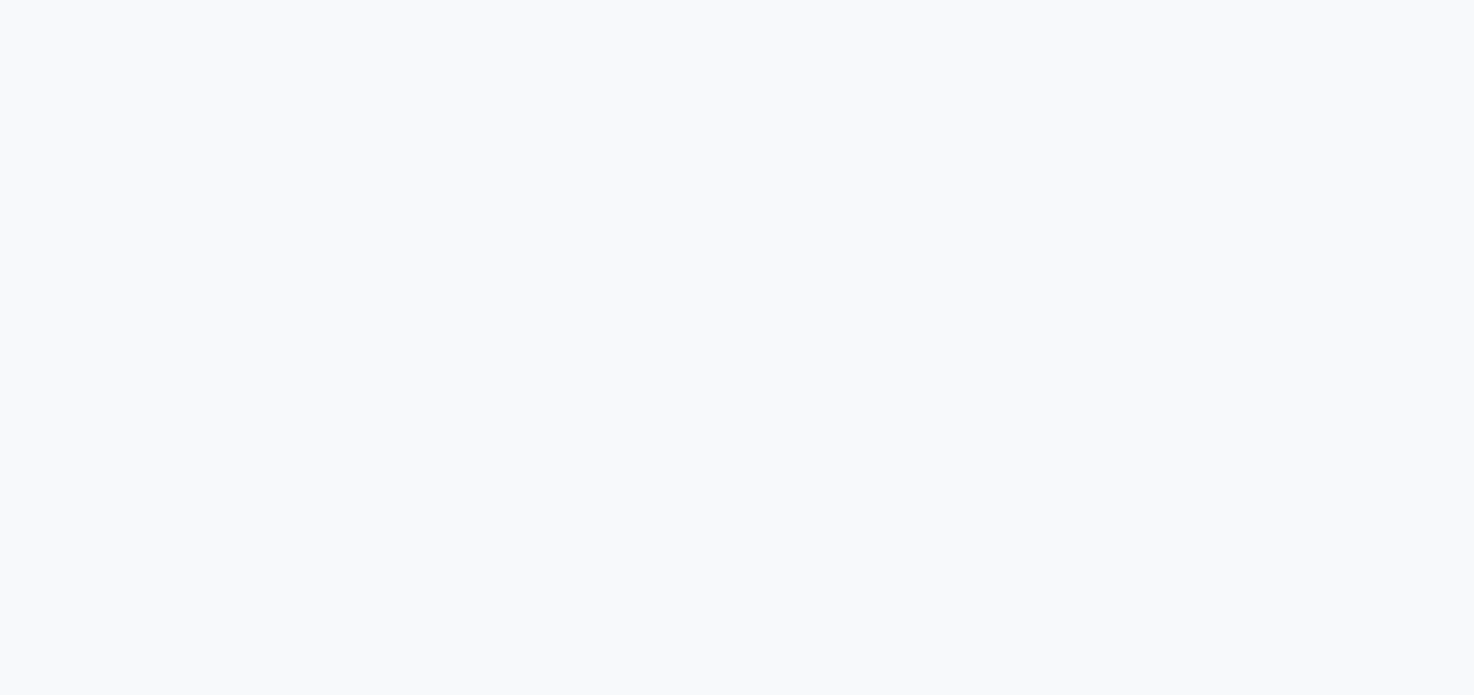 scroll, scrollTop: 0, scrollLeft: 0, axis: both 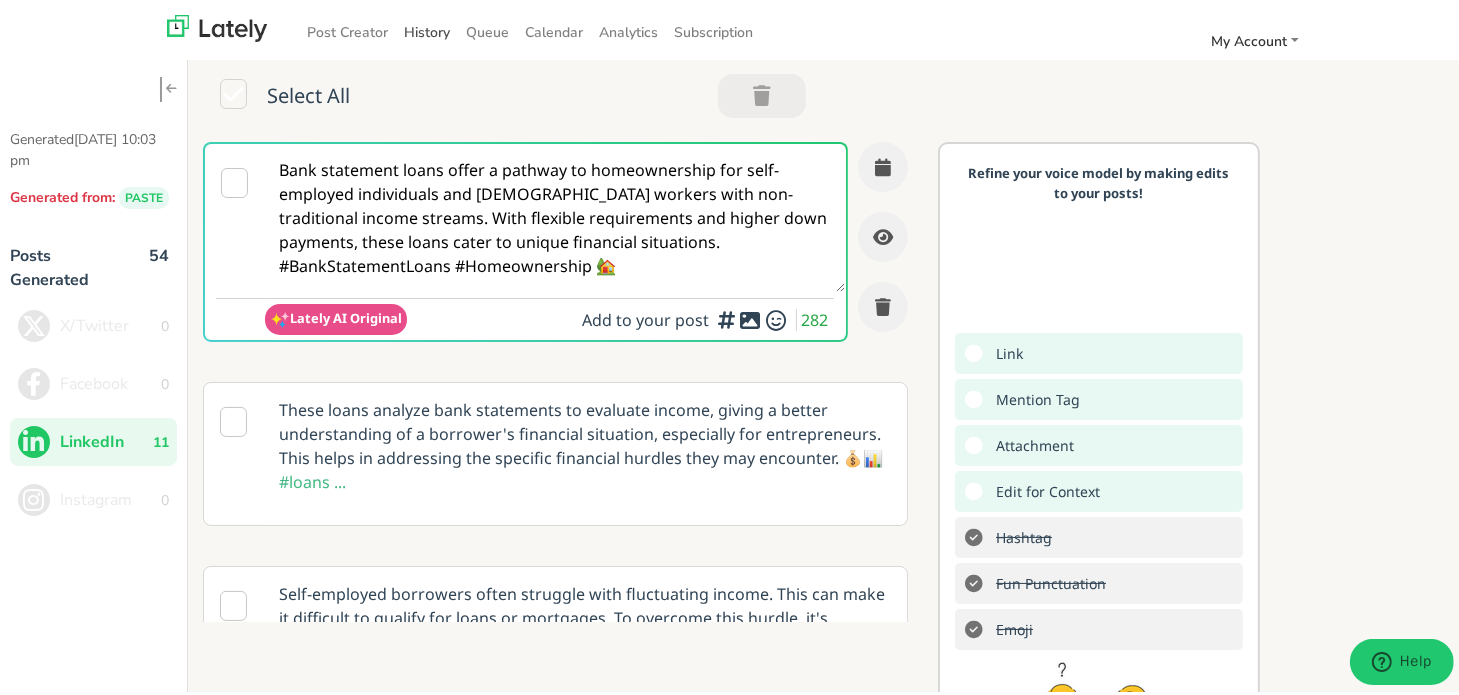 click on "History" at bounding box center [427, 28] 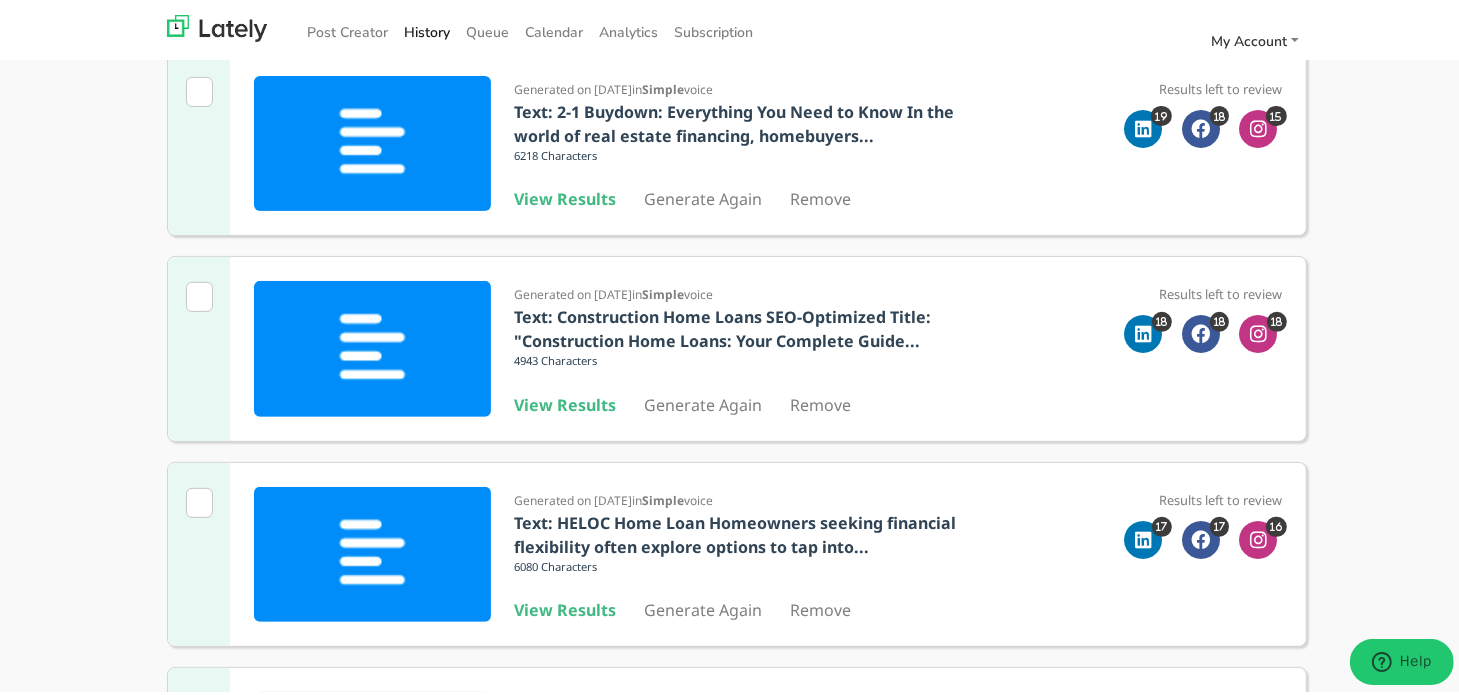 scroll, scrollTop: 800, scrollLeft: 0, axis: vertical 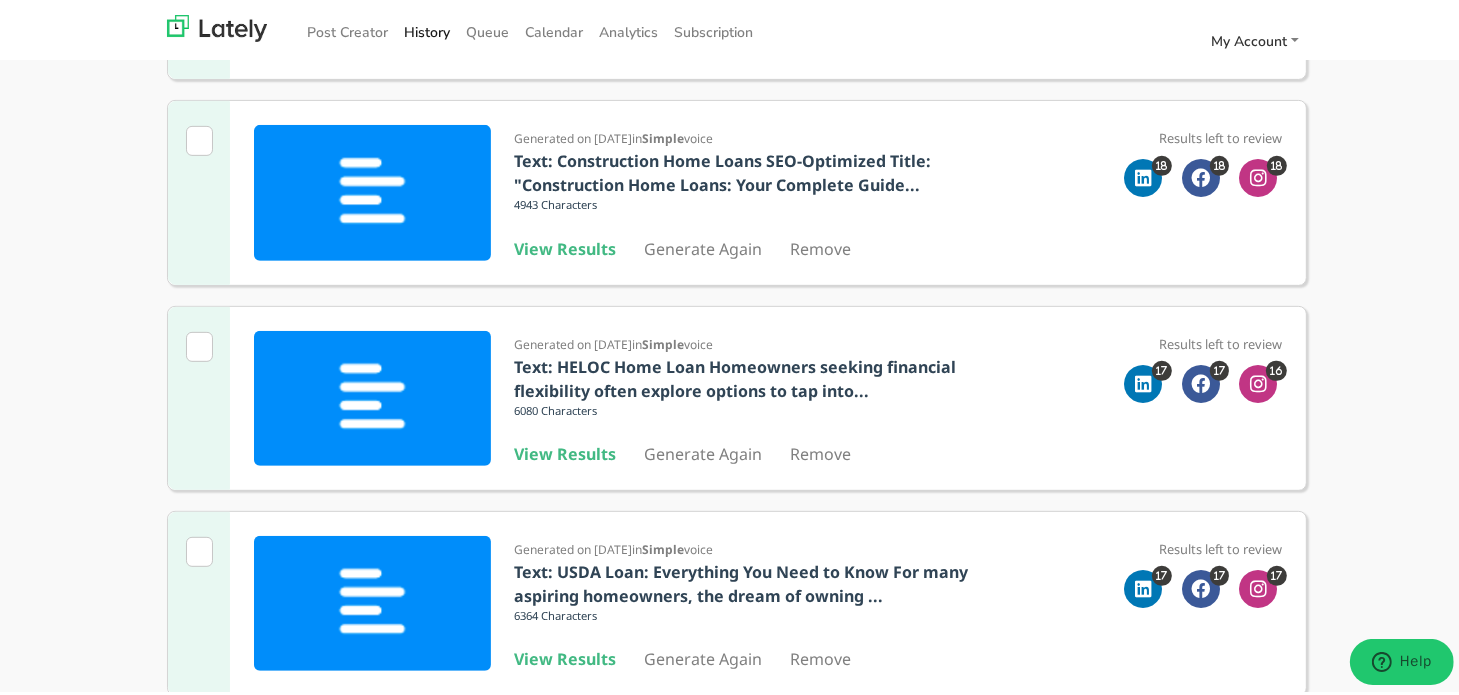 click on "View Results" at bounding box center [566, 245] 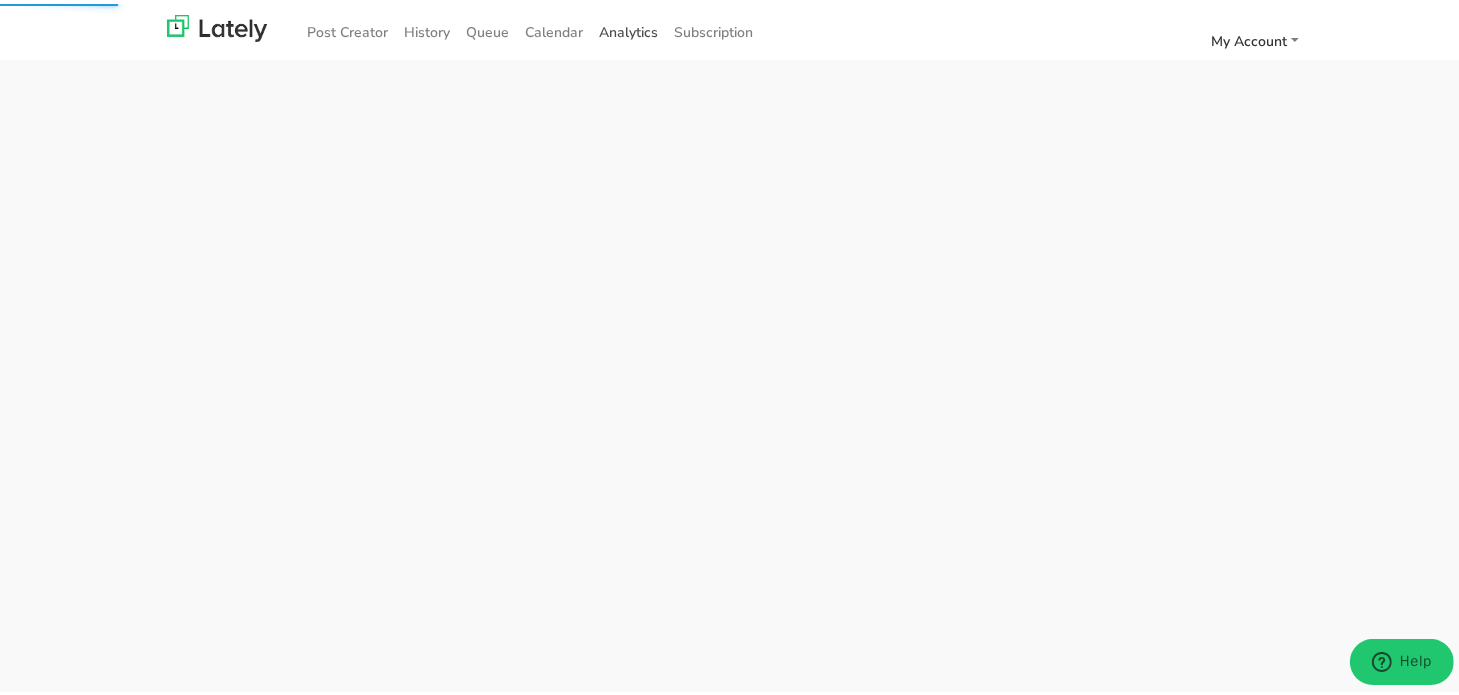 scroll, scrollTop: 0, scrollLeft: 0, axis: both 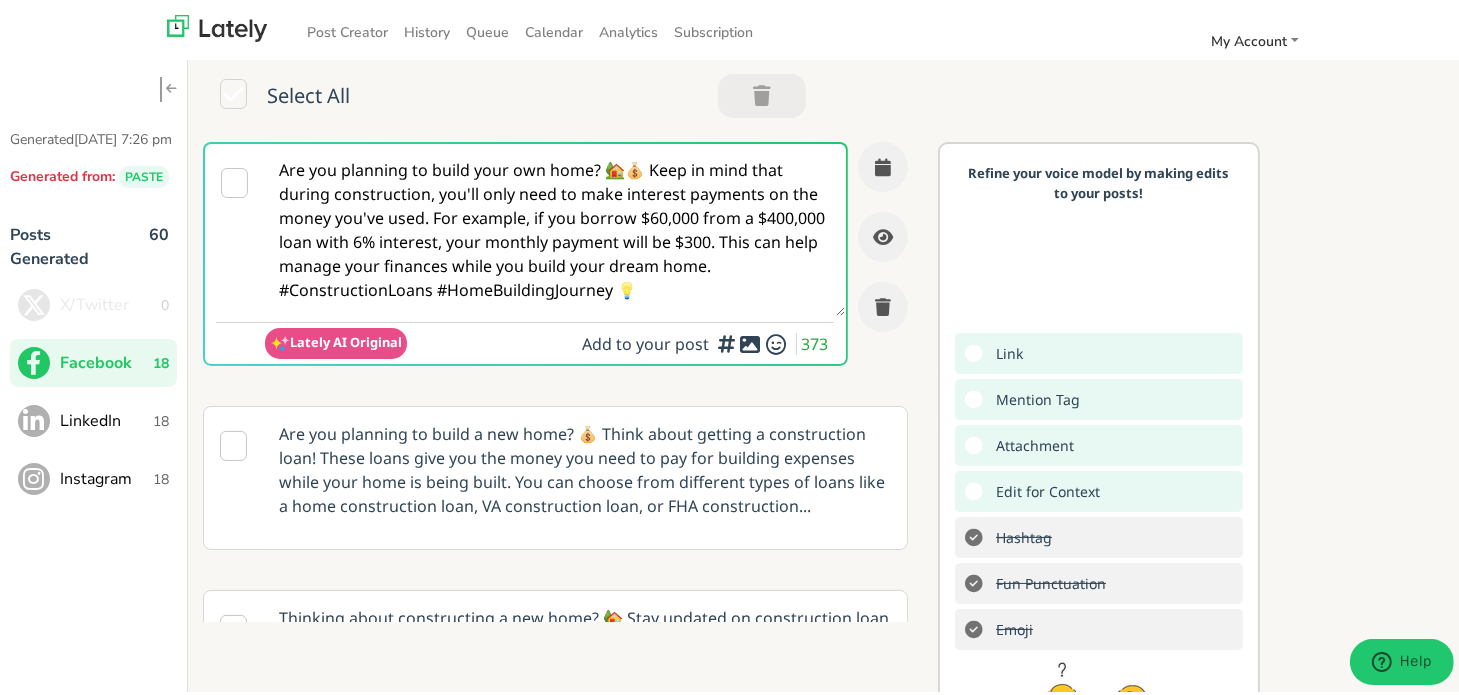 click on "Are you planning to build your own home? 🏡💰 Keep in mind that during construction, you'll only need to make interest payments on the money you've used. For example, if you borrow $60,000 from a $400,000 loan with 6% interest, your monthly payment will be $300. This can help manage your finances while you build your dream home. #ConstructionLoans #HomeBuildingJourney 💡" at bounding box center (555, 226) 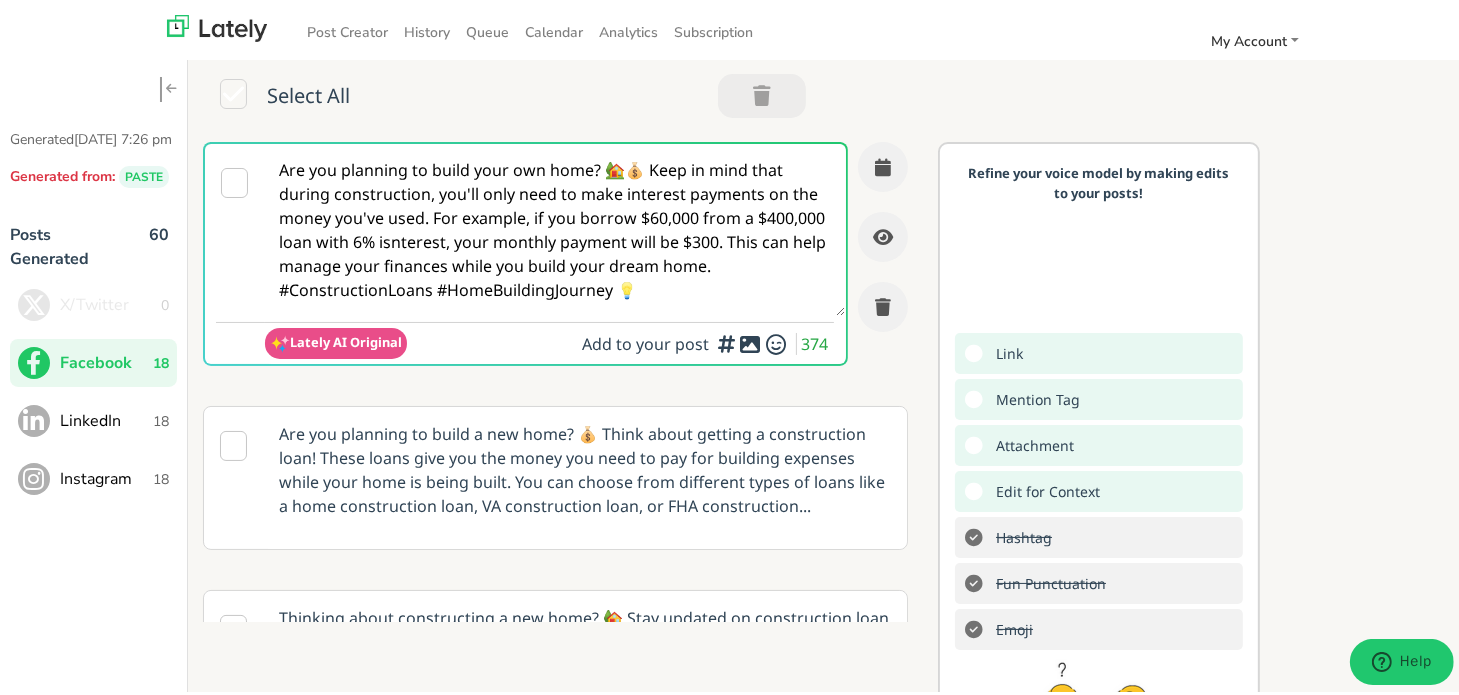 click on "Are you planning to build your own home? 🏡💰 Keep in mind that during construction, you'll only need to make interest payments on the money you've used. For example, if you borrow $60,000 from a $400,000 loan with 6% isnterest, your monthly payment will be $300. This can help manage your finances while you build your dream home. #ConstructionLoans #HomeBuildingJourney 💡" at bounding box center (555, 226) 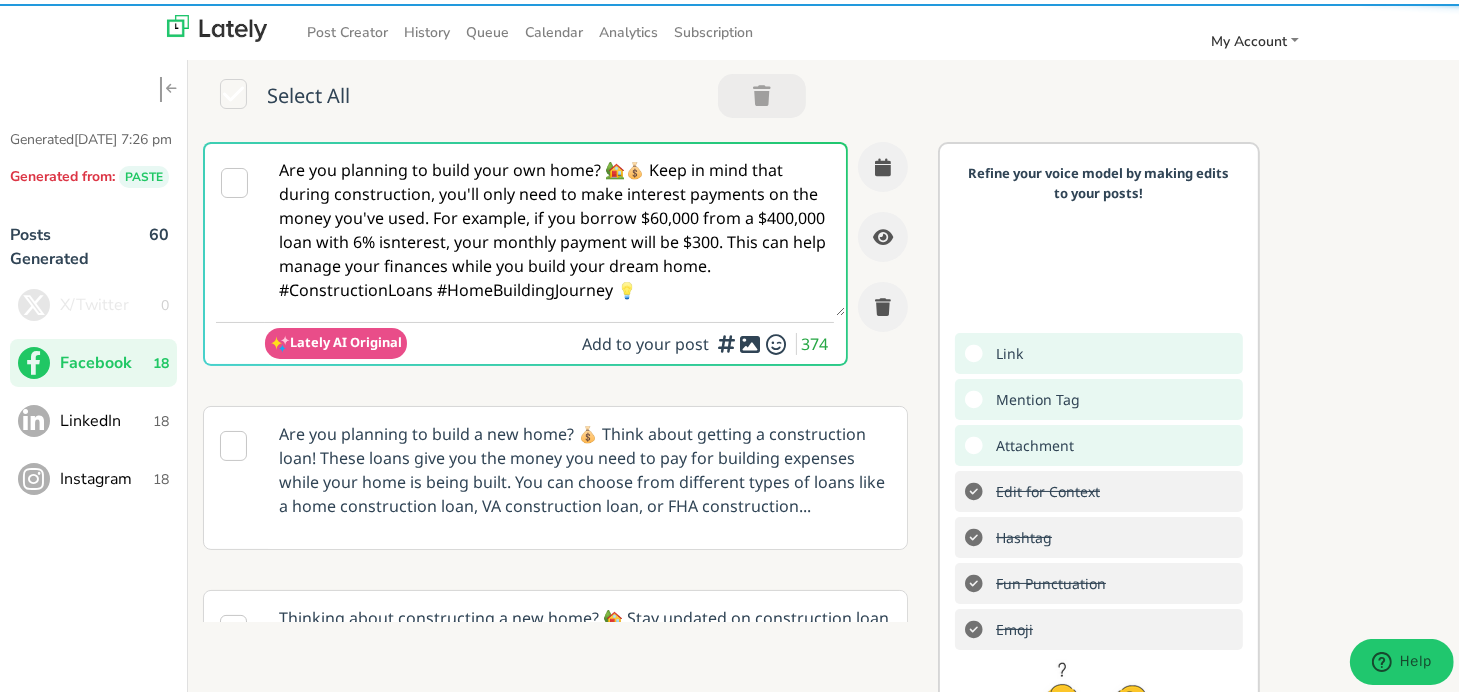type on "Are you planning to build your own home? 🏡💰 Keep in mind that during construction, you'll only need to make interest payments on the money you've used. For example, if you borrow $60,000 from a $400,000 loan with 6% isnterest, your monthly payment will be $300. This can help manage your finances while you build your dream home. #ConstructionLoans #HomeBuildingJourney 💡" 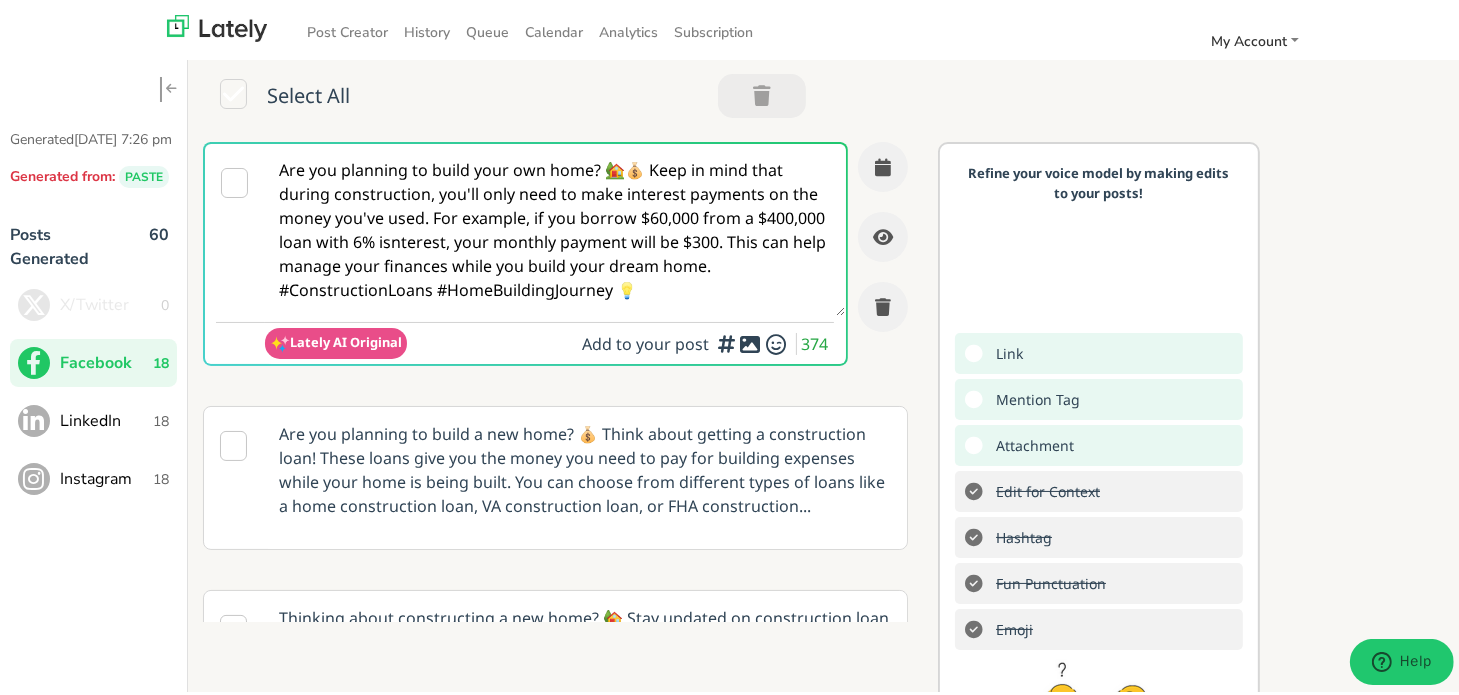 click on "LinkedIn" at bounding box center [106, 417] 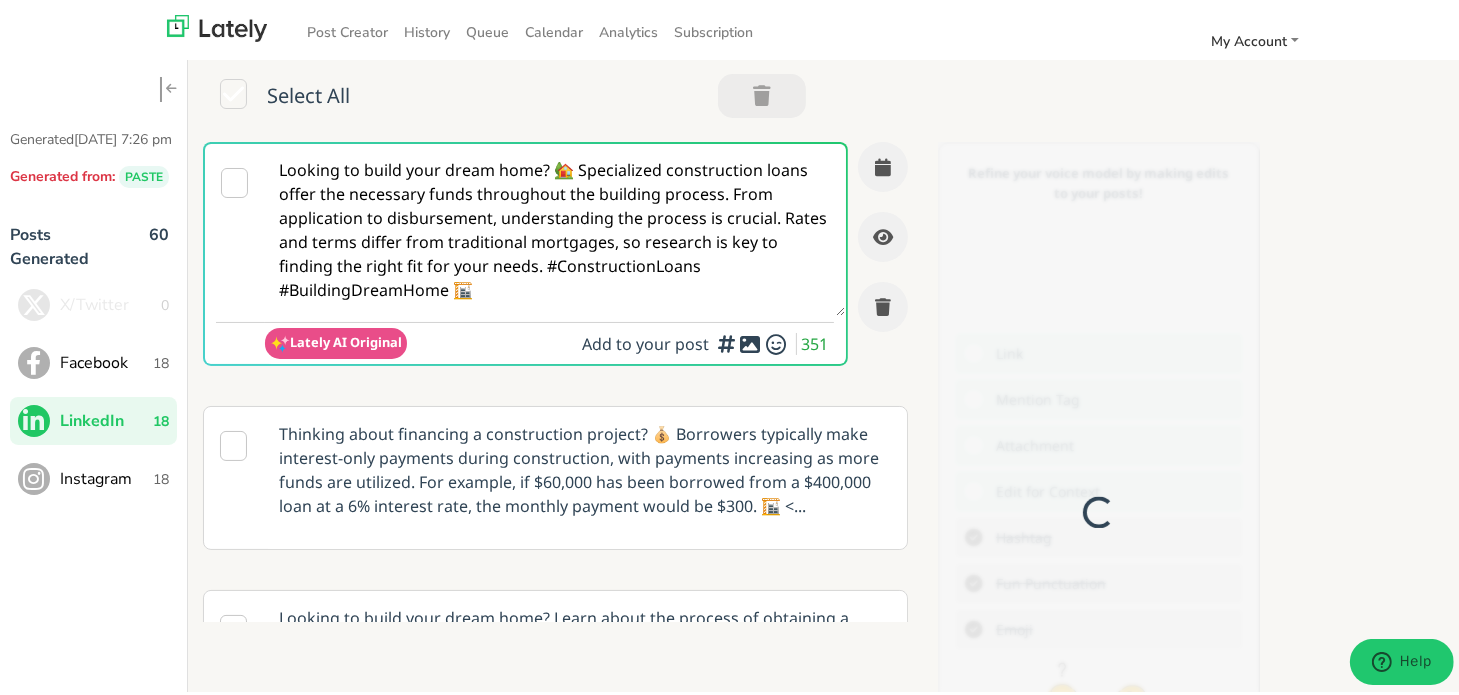scroll, scrollTop: 0, scrollLeft: 0, axis: both 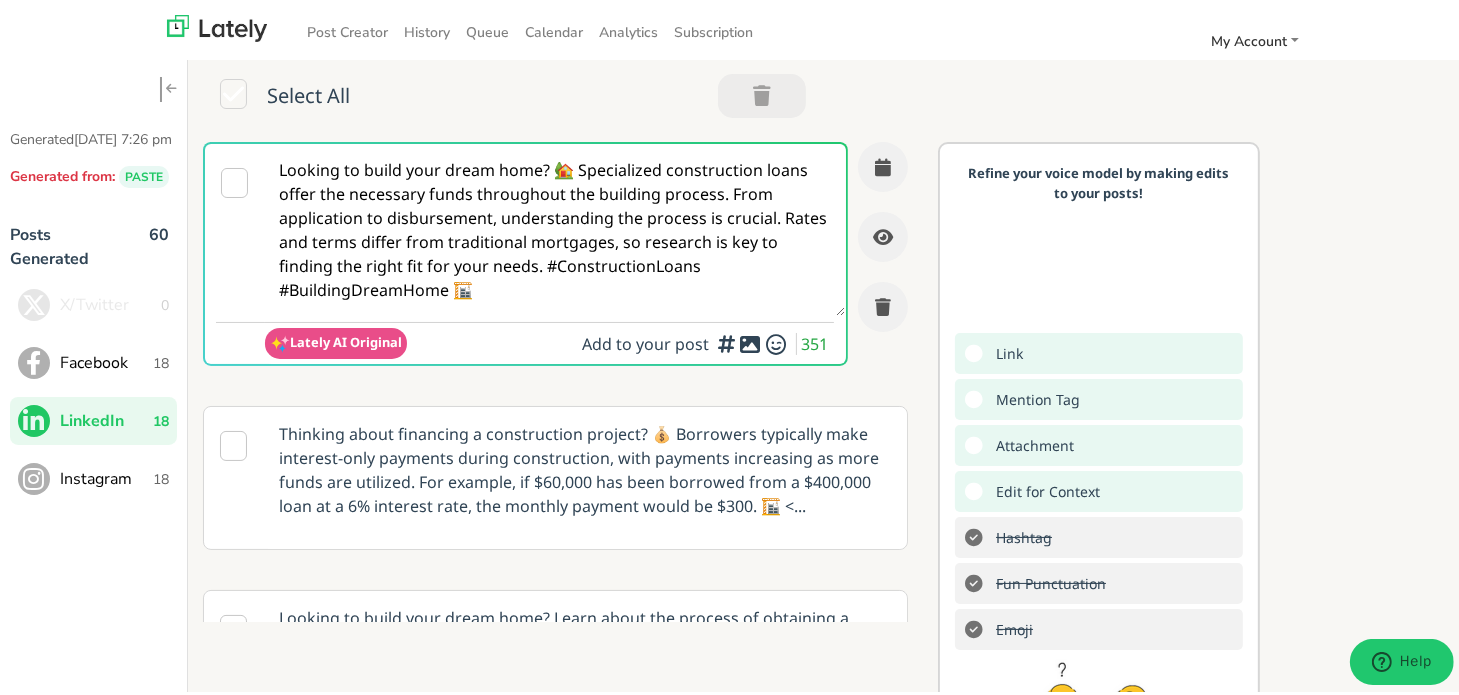click on "Looking to build your dream home? 🏡 Specialized construction loans offer the necessary funds throughout the building process. From application to disbursement, understanding the process is crucial. Rates and terms differ from traditional mortgages, so research is key to finding the right fit for your needs. #ConstructionLoans #BuildingDreamHome 🏗️" at bounding box center (555, 226) 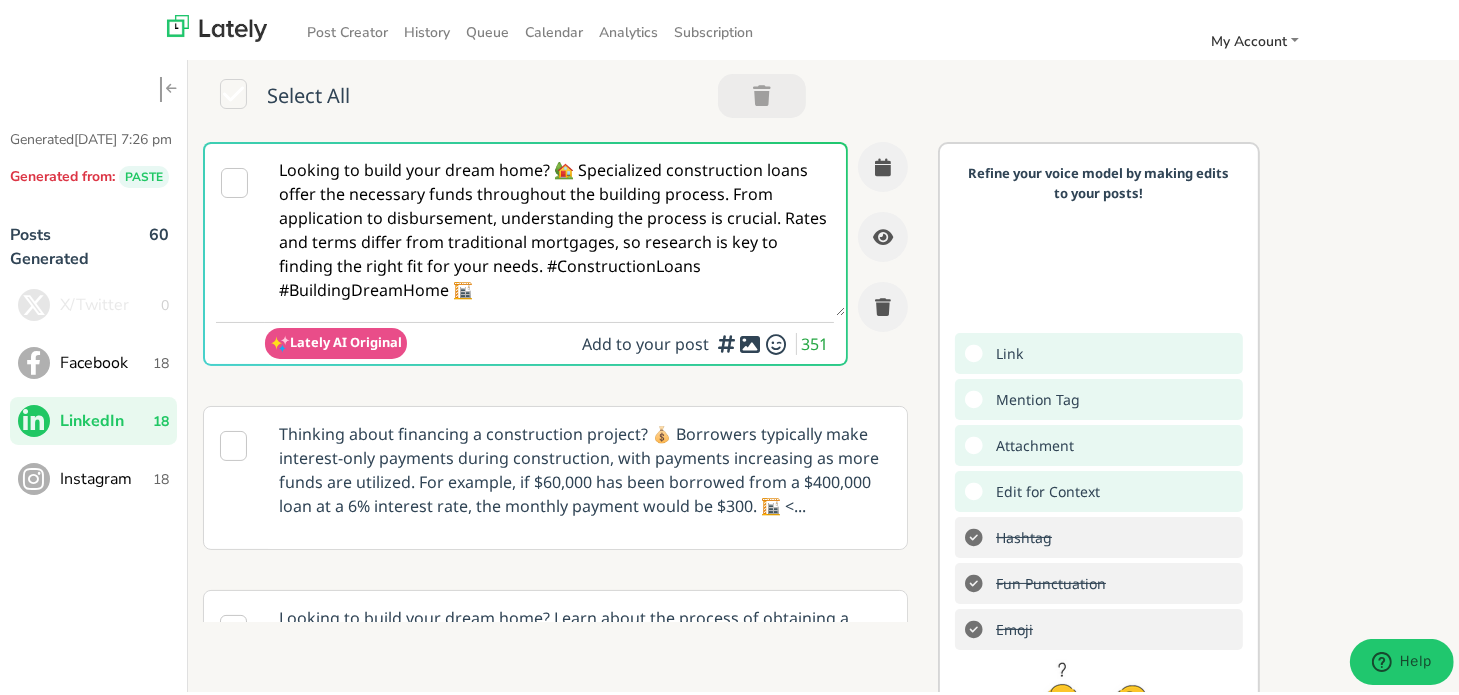 click on "X/Twitter 0 Facebook 18 LinkedIn 18 Instagram 18" at bounding box center (93, 388) 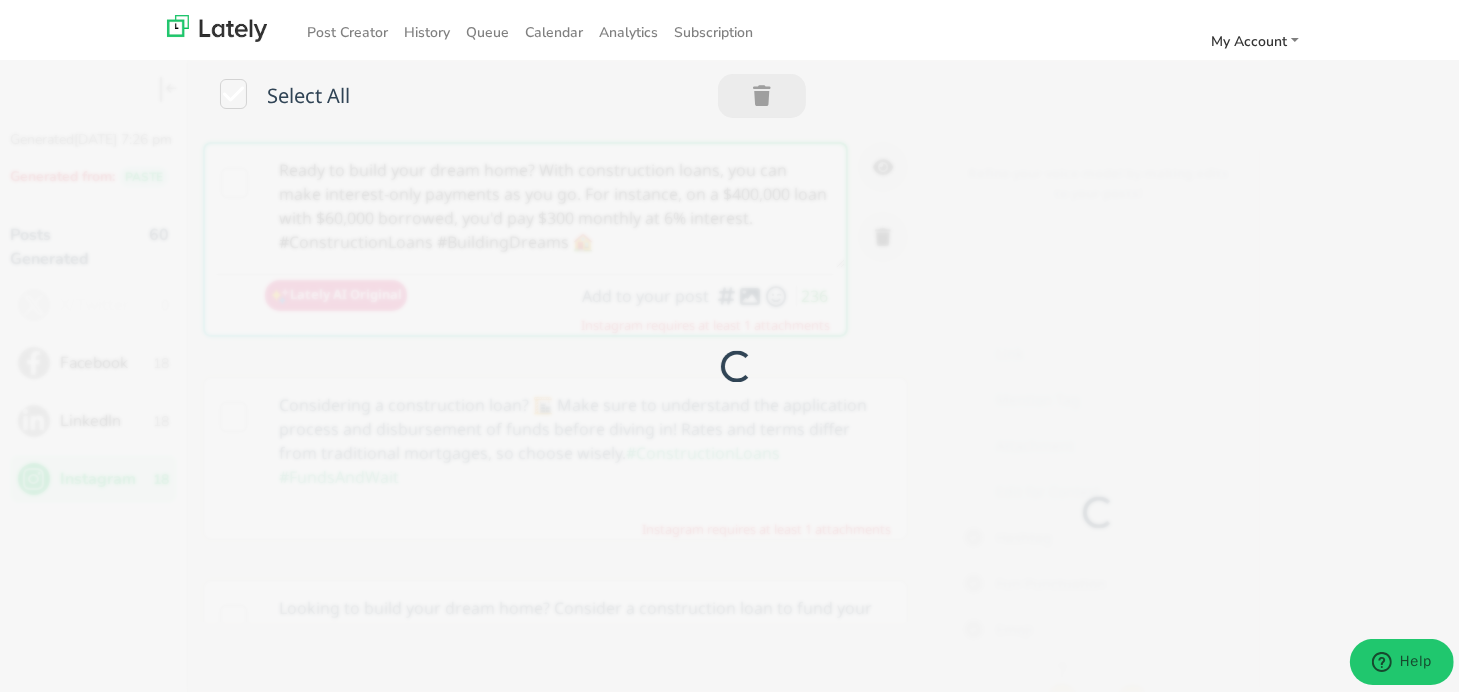 scroll, scrollTop: 0, scrollLeft: 0, axis: both 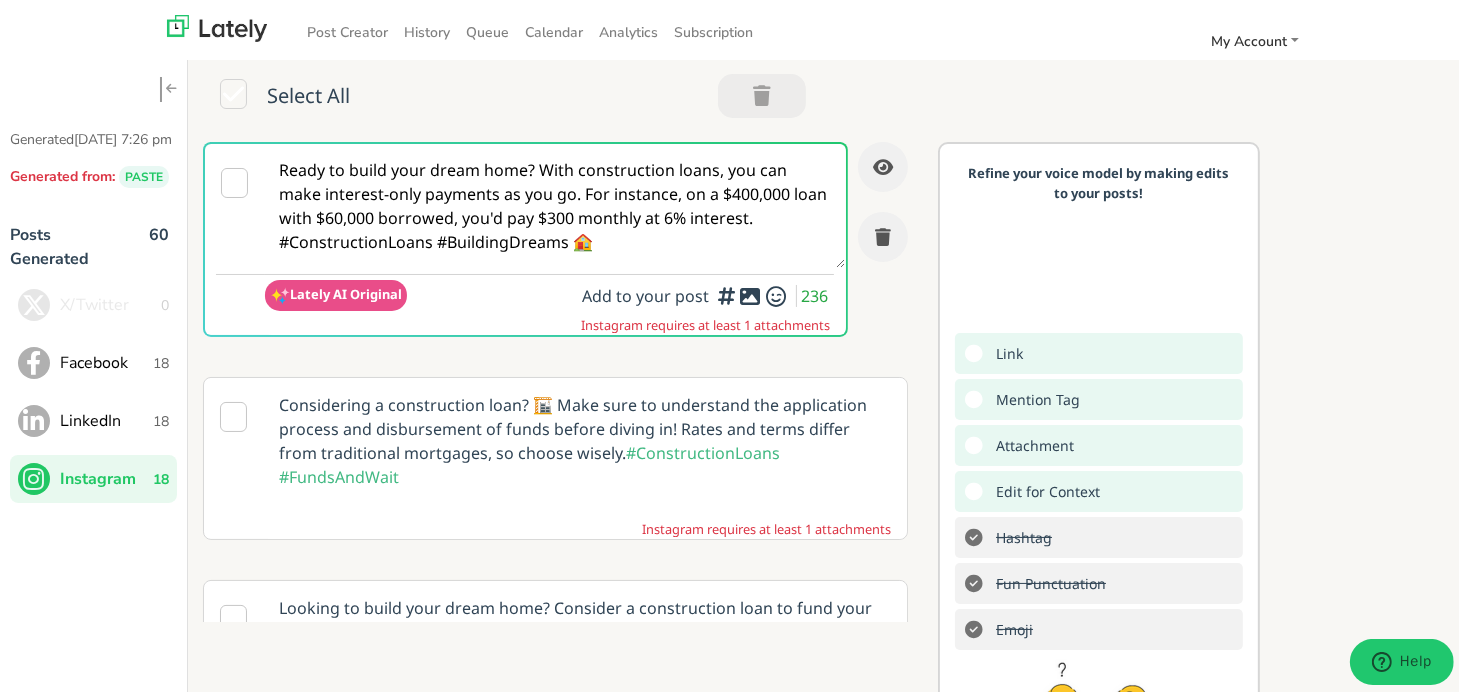 click on "Ready to build your dream home? With construction loans, you can make interest-only payments as you go. For instance, on a $400,000 loan with $60,000 borrowed, you'd pay $300 monthly at 6% interest. #ConstructionLoans #BuildingDreams 🏠" at bounding box center [555, 202] 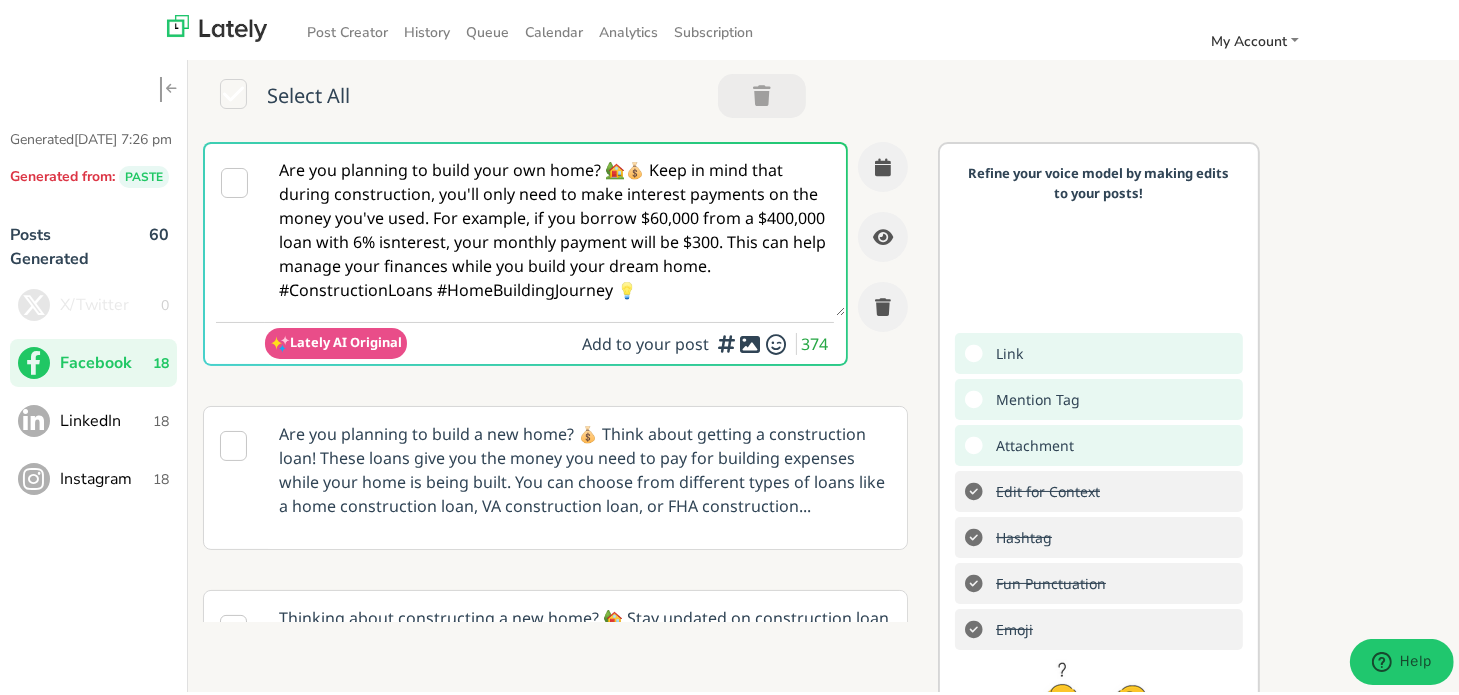 scroll, scrollTop: 0, scrollLeft: 0, axis: both 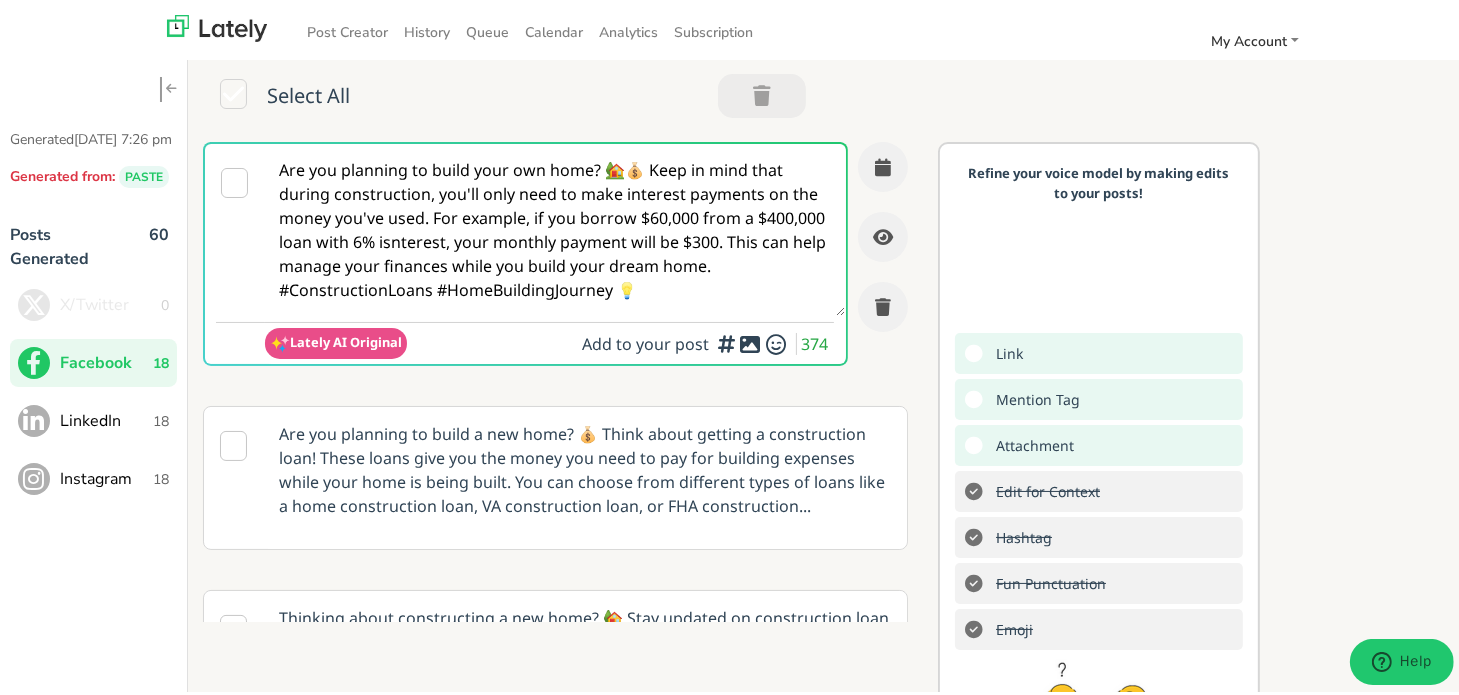 click on "Are you planning to build your own home? 🏡💰 Keep in mind that during construction, you'll only need to make interest payments on the money you've used. For example, if you borrow $60,000 from a $400,000 loan with 6% isnterest, your monthly payment will be $300. This can help manage your finances while you build your dream home. #ConstructionLoans #HomeBuildingJourney 💡" at bounding box center [555, 226] 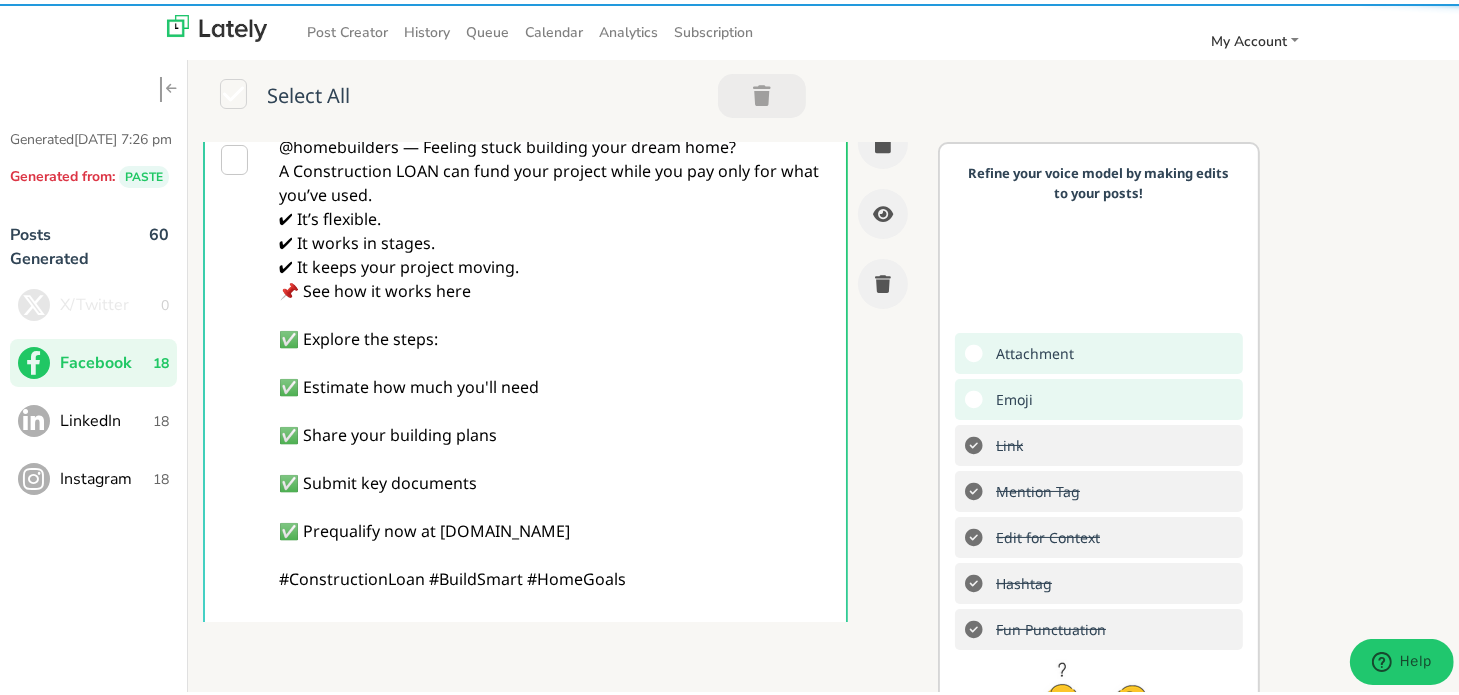 scroll, scrollTop: 0, scrollLeft: 0, axis: both 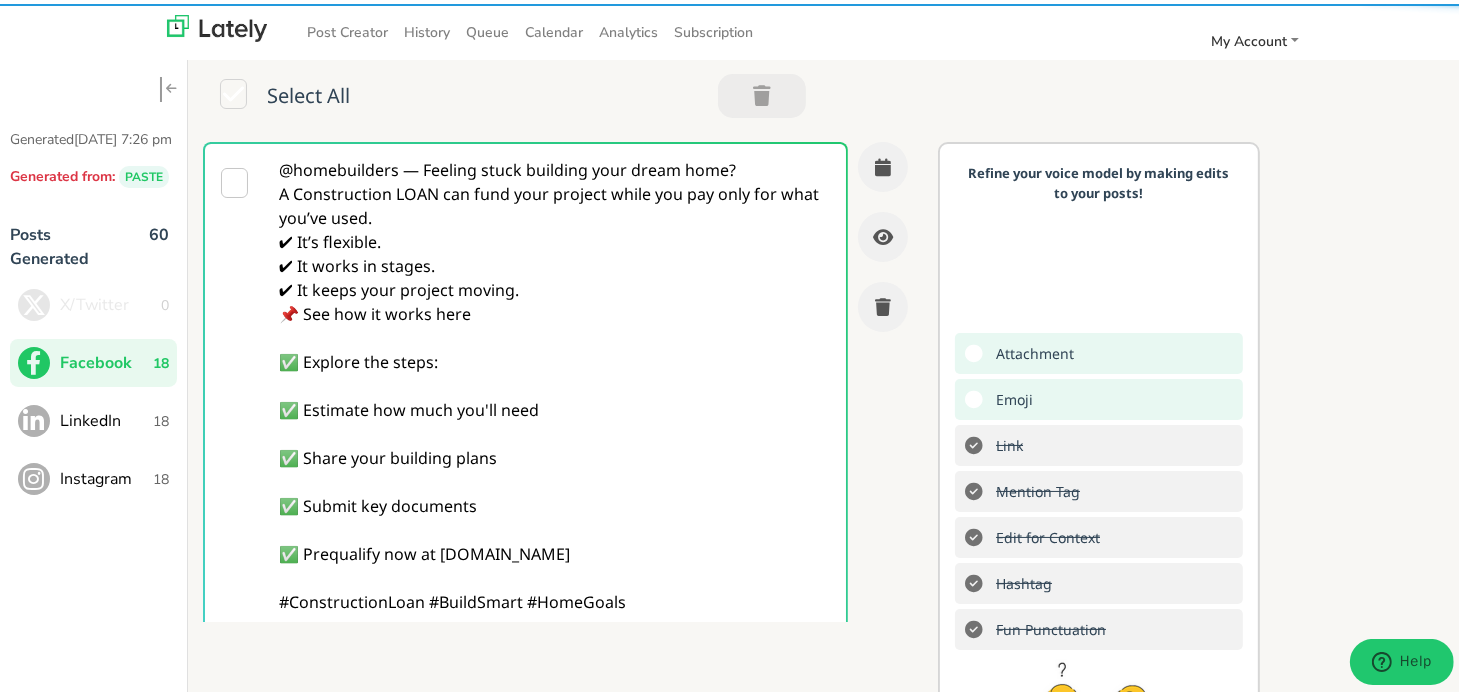 click on "@homebuilders — Feeling stuck building your dream home?
A Construction LOAN can fund your project while you pay only for what you’ve used.
✔ It’s flexible.
✔ It works in stages.
✔ It keeps your project moving.
📌 See how it works here
✅ Explore the steps:
✅ Estimate how much you'll need
✅ Share your building plans
✅ Submit key documents
✅ Prequalify now at [DOMAIN_NAME]
#ConstructionLoan #BuildSmart #HomeGoals" at bounding box center (555, 406) 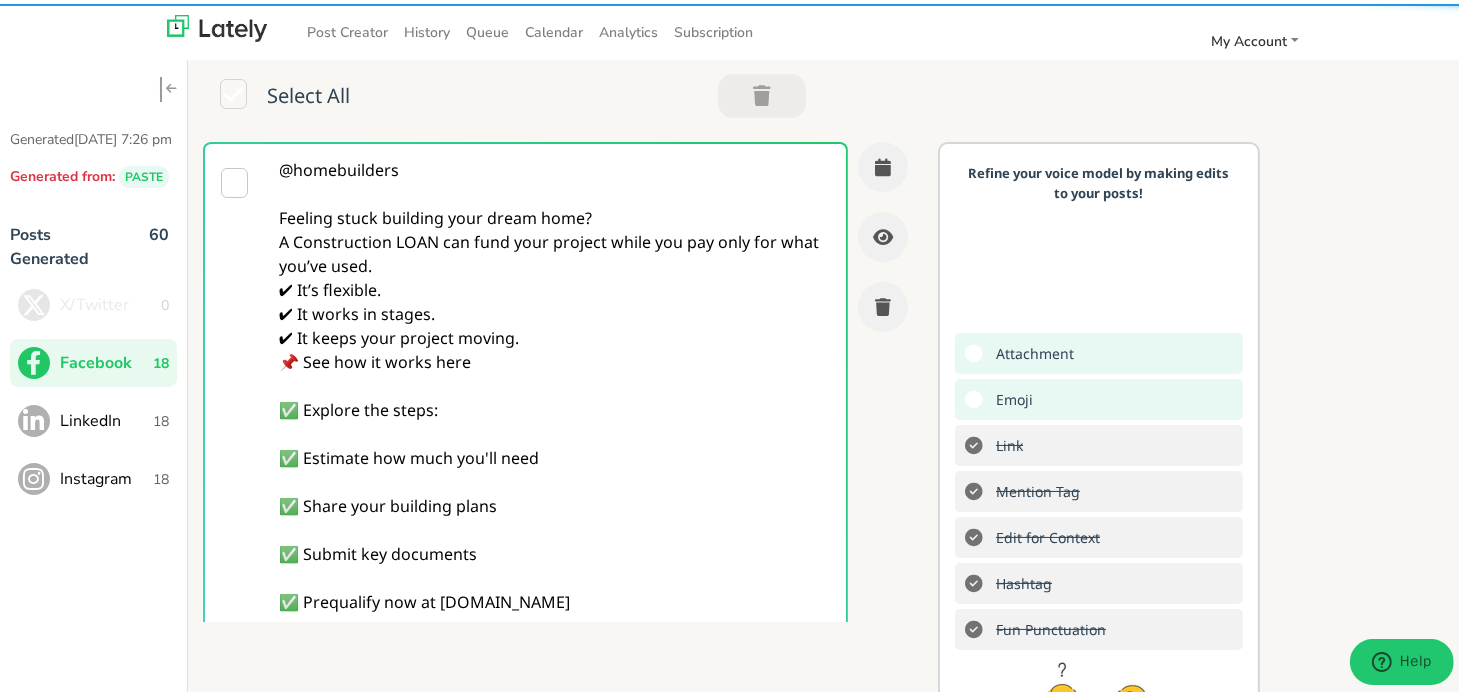 click on "@homebuilders
Feeling stuck building your dream home?
A Construction LOAN can fund your project while you pay only for what you’ve used.
✔ It’s flexible.
✔ It works in stages.
✔ It keeps your project moving.
📌 See how it works here
✅ Explore the steps:
✅ Estimate how much you'll need
✅ Share your building plans
✅ Submit key documents
✅ Prequalify now at [DOMAIN_NAME]
#ConstructionLoan #BuildSmart #HomeGoals" at bounding box center (555, 430) 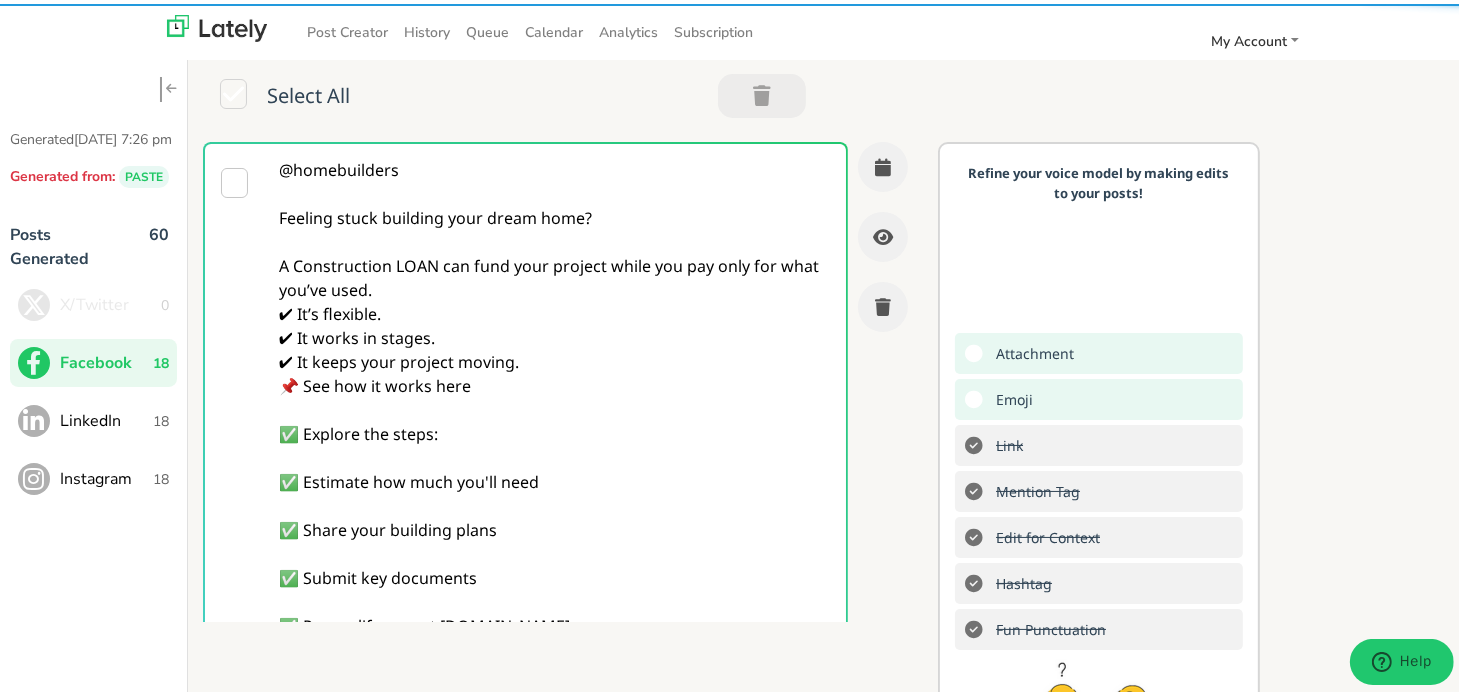 click on "@homebuilders
Feeling stuck building your dream home?
A Construction LOAN can fund your project while you pay only for what you’ve used.
✔ It’s flexible.
✔ It works in stages.
✔ It keeps your project moving.
📌 See how it works here
✅ Explore the steps:
✅ Estimate how much you'll need
✅ Share your building plans
✅ Submit key documents
✅ Prequalify now at [DOMAIN_NAME]
#ConstructionLoan #BuildSmart #HomeGoals" at bounding box center (555, 442) 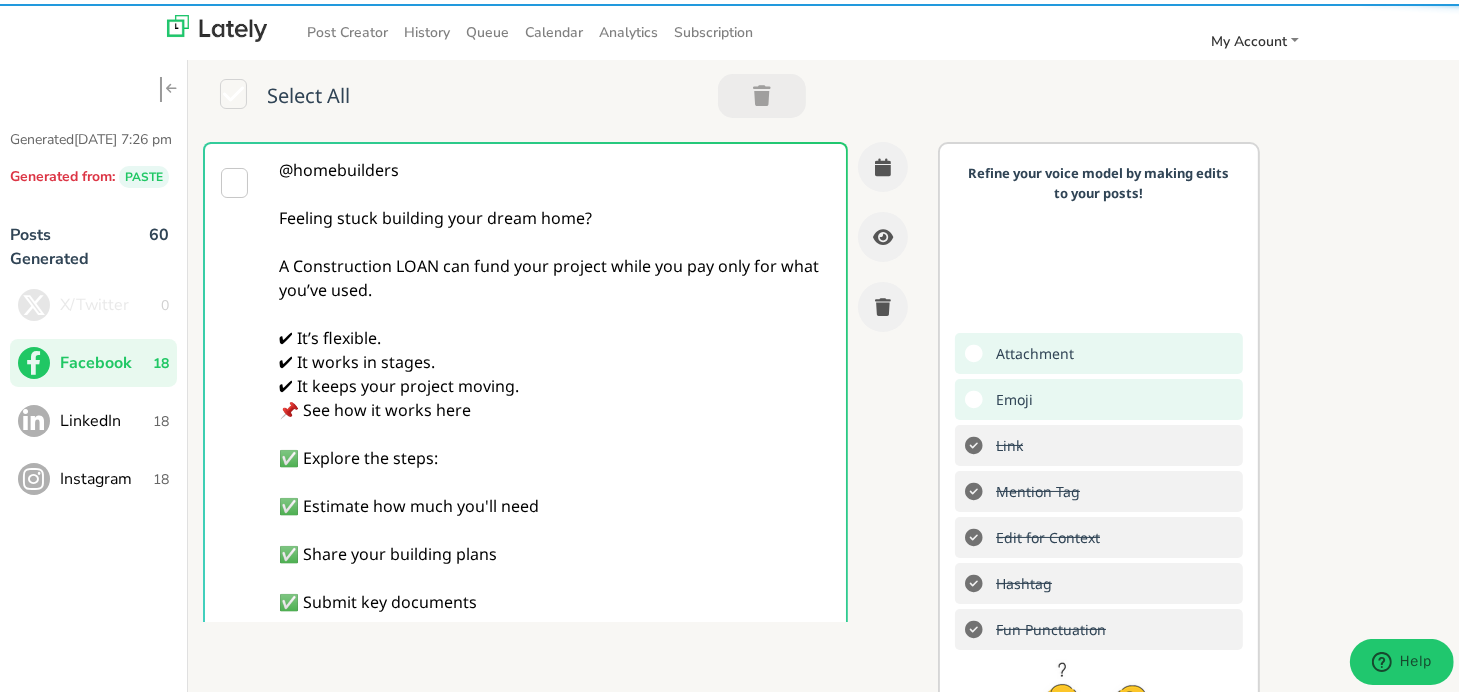 click on "@homebuilders
Feeling stuck building your dream home?
A Construction LOAN can fund your project while you pay only for what you’ve used.
✔ It’s flexible.
✔ It works in stages.
✔ It keeps your project moving.
📌 See how it works here
✅ Explore the steps:
✅ Estimate how much you'll need
✅ Share your building plans
✅ Submit key documents
✅ Prequalify now at [DOMAIN_NAME]
#ConstructionLoan #BuildSmart #HomeGoals" at bounding box center (555, 454) 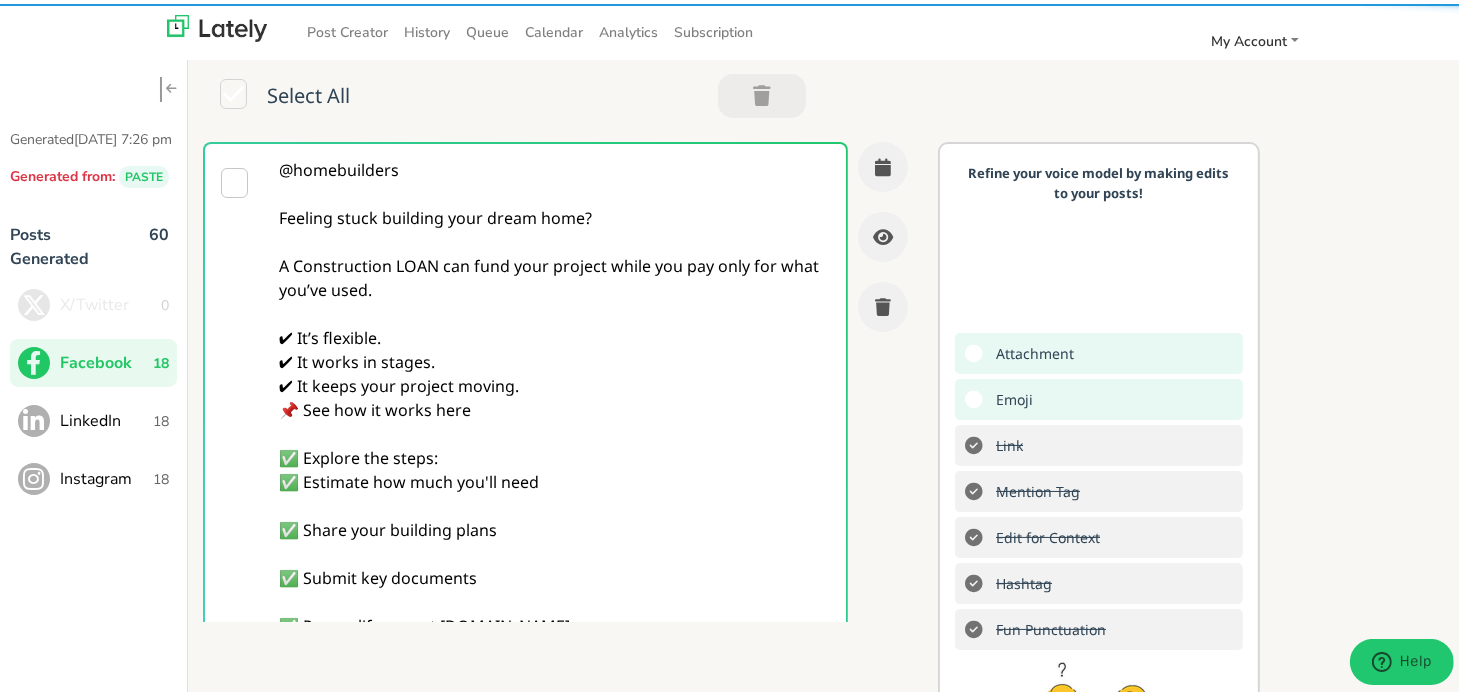 click on "@homebuilders
Feeling stuck building your dream home?
A Construction LOAN can fund your project while you pay only for what you’ve used.
✔ It’s flexible.
✔ It works in stages.
✔ It keeps your project moving.
📌 See how it works here
✅ Explore the steps:
✅ Estimate how much you'll need
✅ Share your building plans
✅ Submit key documents
✅ Prequalify now at [DOMAIN_NAME]
#ConstructionLoan #BuildSmart #HomeGoals" at bounding box center (555, 466) 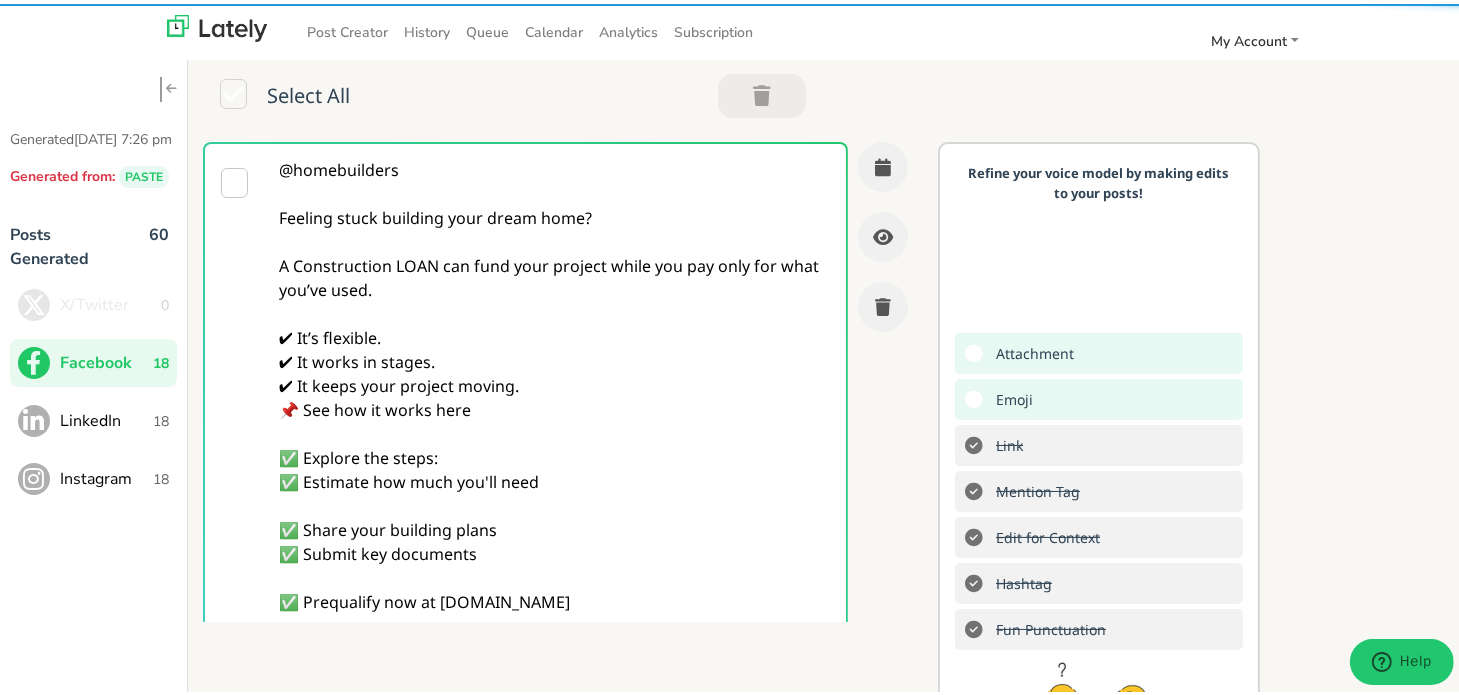 click on "@homebuilders
Feeling stuck building your dream home?
A Construction LOAN can fund your project while you pay only for what you’ve used.
✔ It’s flexible.
✔ It works in stages.
✔ It keeps your project moving.
📌 See how it works here
✅ Explore the steps:
✅ Estimate how much you'll need
✅ Share your building plans
✅ Submit key documents
✅ Prequalify now at [DOMAIN_NAME]
#ConstructionLoan #BuildSmart #HomeGoals" at bounding box center (555, 466) 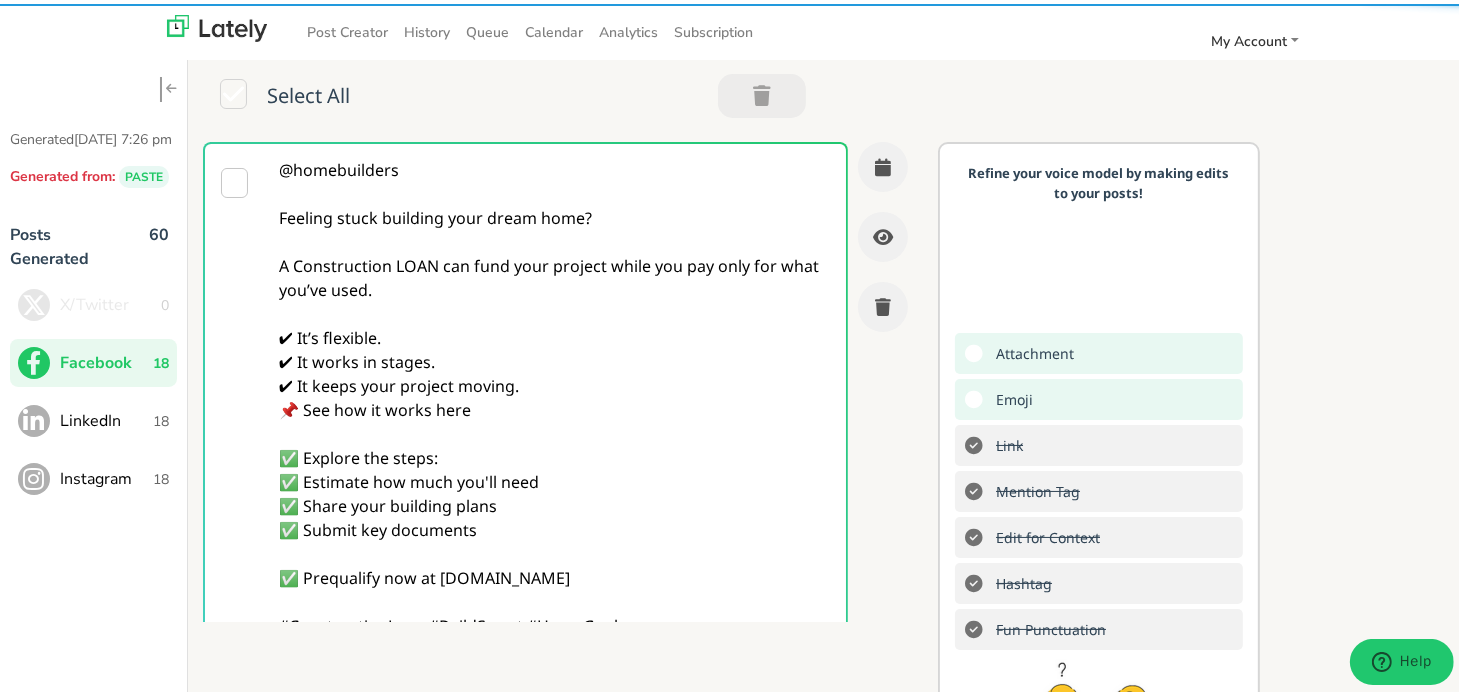 click on "@homebuilders
Feeling stuck building your dream home?
A Construction LOAN can fund your project while you pay only for what you’ve used.
✔ It’s flexible.
✔ It works in stages.
✔ It keeps your project moving.
📌 See how it works here
✅ Explore the steps:
✅ Estimate how much you'll need
✅ Share your building plans
✅ Submit key documents
✅ Prequalify now at [DOMAIN_NAME]
#ConstructionLoan #BuildSmart #HomeGoals" at bounding box center (555, 466) 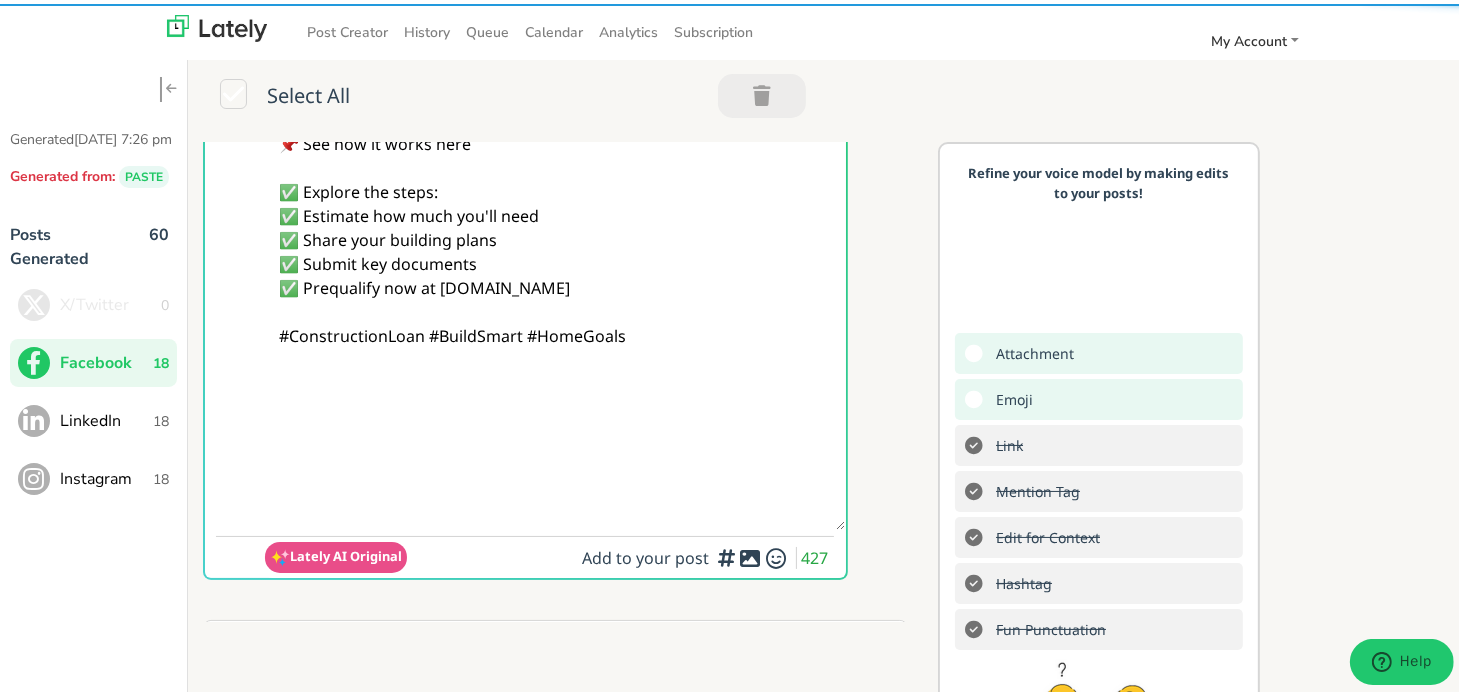 scroll, scrollTop: 300, scrollLeft: 0, axis: vertical 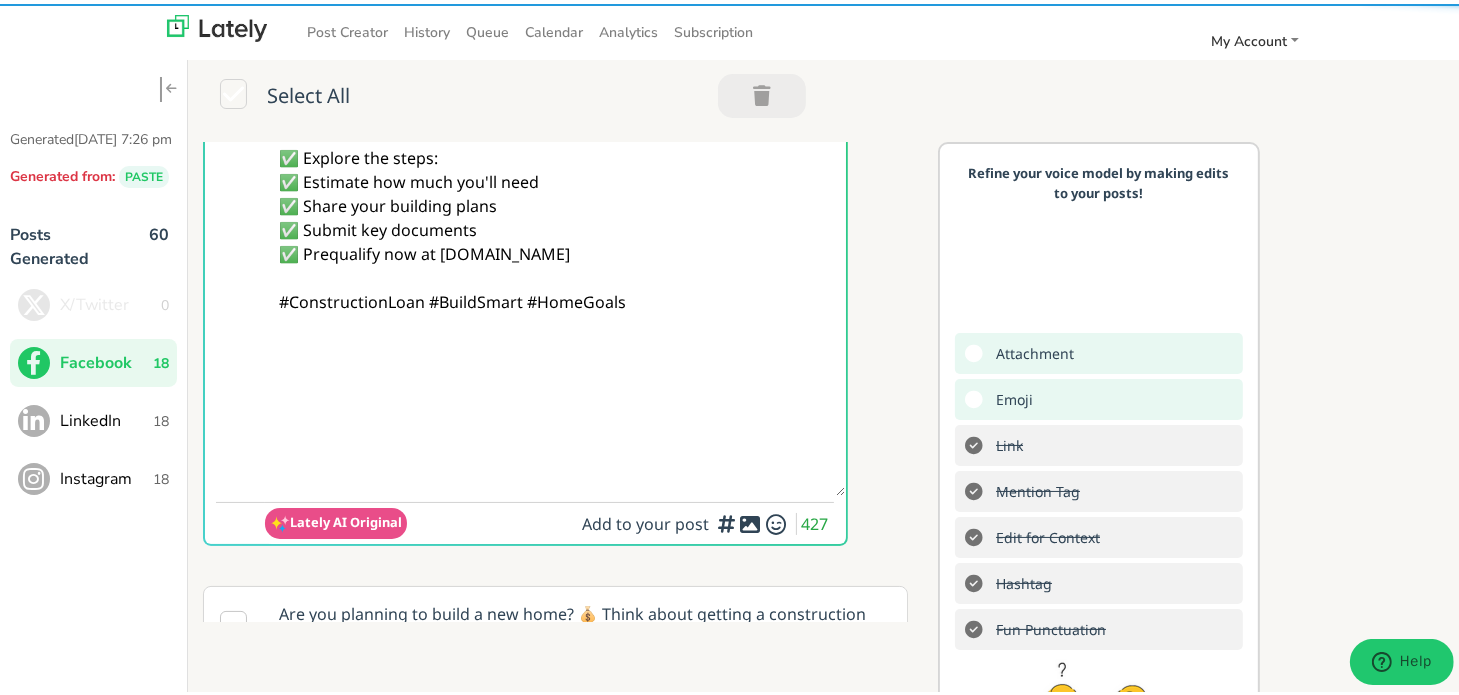 click on "@homebuilders
Feeling stuck building your dream home?
A Construction LOAN can fund your project while you pay only for what you’ve used.
✔ It’s flexible.
✔ It works in stages.
✔ It keeps your project moving.
📌 See how it works here
✅ Explore the steps:
✅ Estimate how much you'll need
✅ Share your building plans
✅ Submit key documents
✅ Prequalify now at [DOMAIN_NAME]
#ConstructionLoan #BuildSmart #HomeGoals" at bounding box center [555, 166] 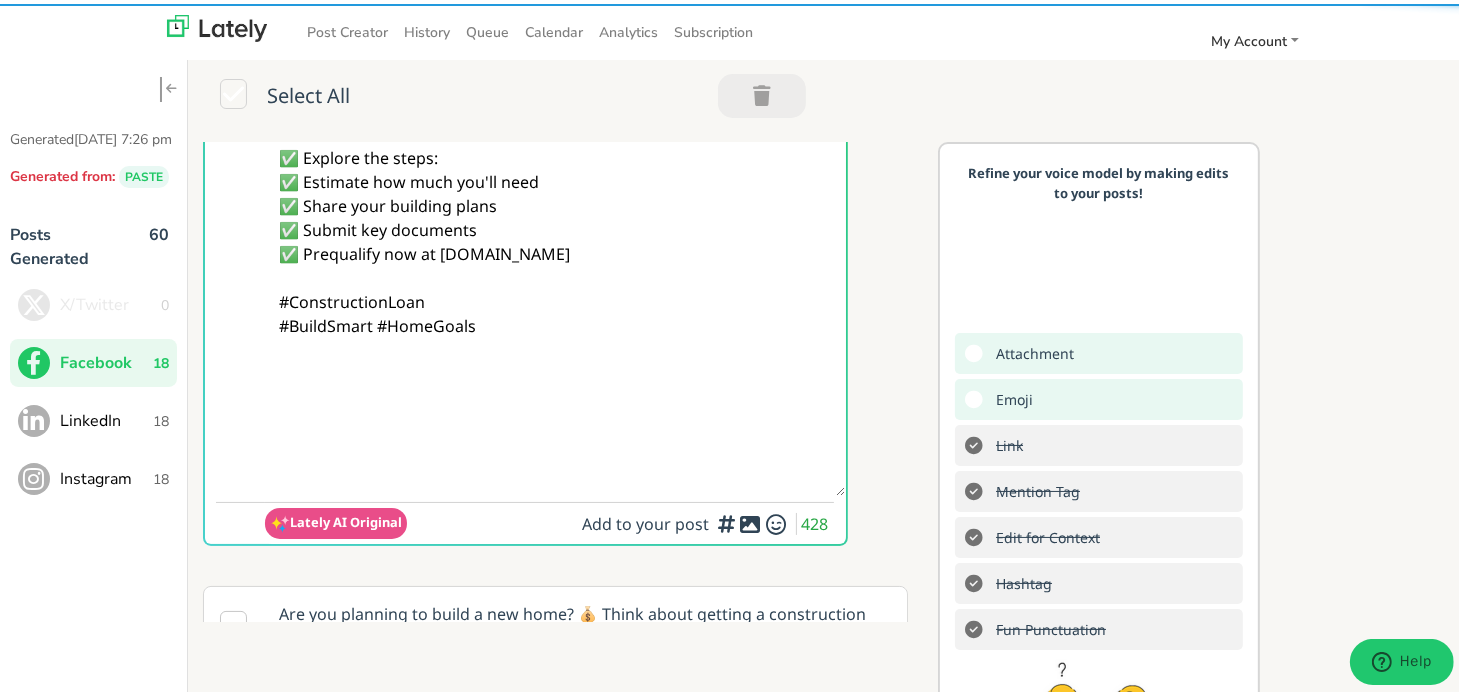 click on "@homebuilders
Feeling stuck building your dream home?
A Construction LOAN can fund your project while you pay only for what you’ve used.
✔ It’s flexible.
✔ It works in stages.
✔ It keeps your project moving.
📌 See how it works here
✅ Explore the steps:
✅ Estimate how much you'll need
✅ Share your building plans
✅ Submit key documents
✅ Prequalify now at [DOMAIN_NAME]
#ConstructionLoan
#BuildSmart #HomeGoals" at bounding box center [555, 166] 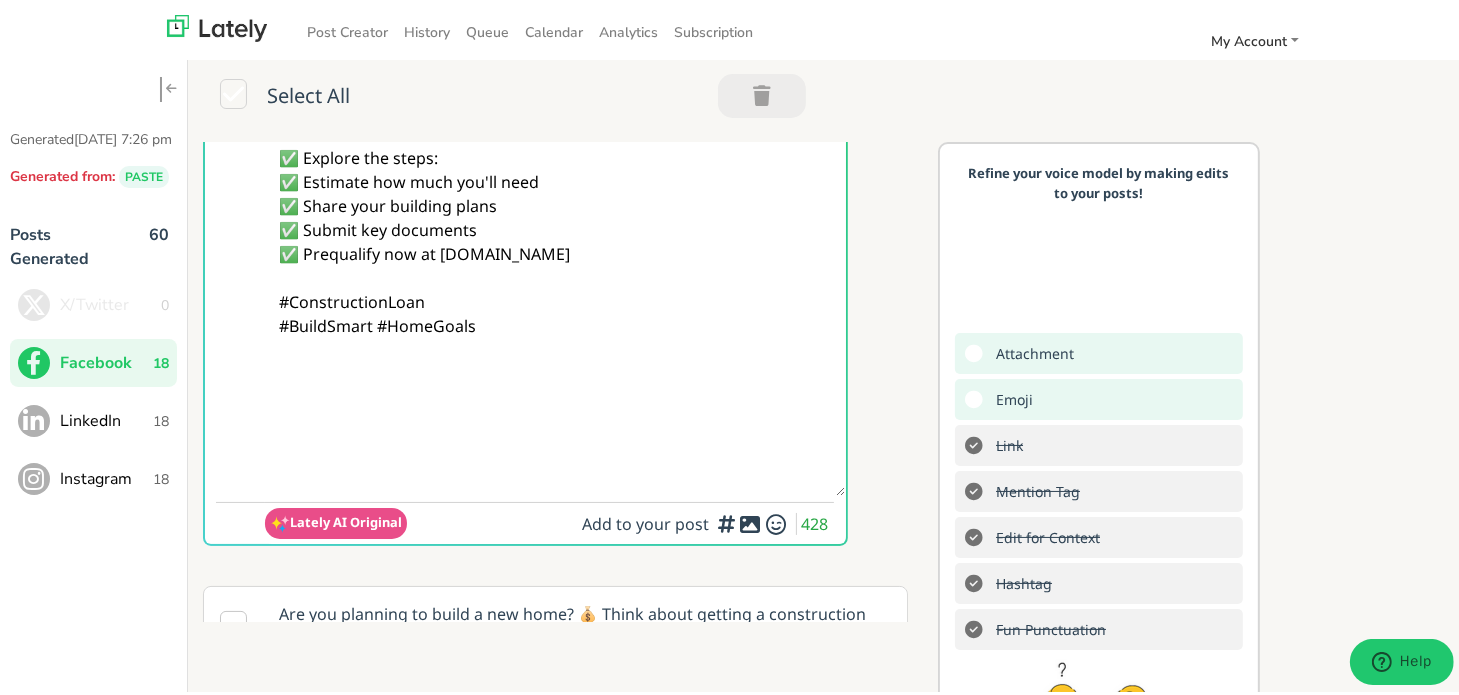 paste on "Follow Us On Our Social Media Platforms!
Facebook: [URL][DOMAIN_NAME]
LinkedIn: [URL][DOMAIN_NAME]
Instagram: [URL][DOMAIN_NAME][DOMAIN_NAME]" 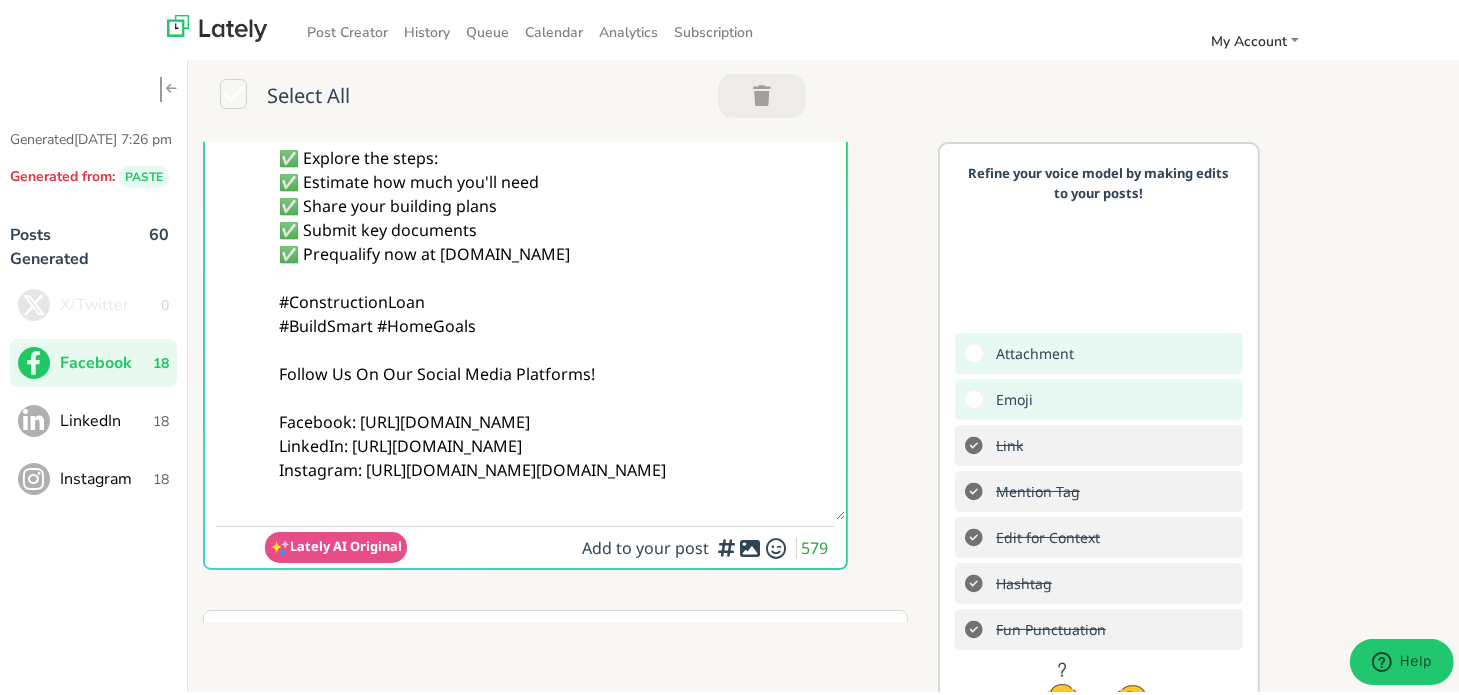 type on "@homebuilders
Feeling stuck building your dream home?
A Construction LOAN can fund your project while you pay only for what you’ve used.
✔ It’s flexible.
✔ It works in stages.
✔ It keeps your project moving.
📌 See how it works here
✅ Explore the steps:
✅ Estimate how much you'll need
✅ Share your building plans
✅ Submit key documents
✅ Prequalify now at [DOMAIN_NAME]
#ConstructionLoan
#BuildSmart #HomeGoals
Follow Us On Our Social Media Platforms!
Facebook: [URL][DOMAIN_NAME]
LinkedIn: [URL][DOMAIN_NAME]
Instagram: [URL][DOMAIN_NAME][DOMAIN_NAME]" 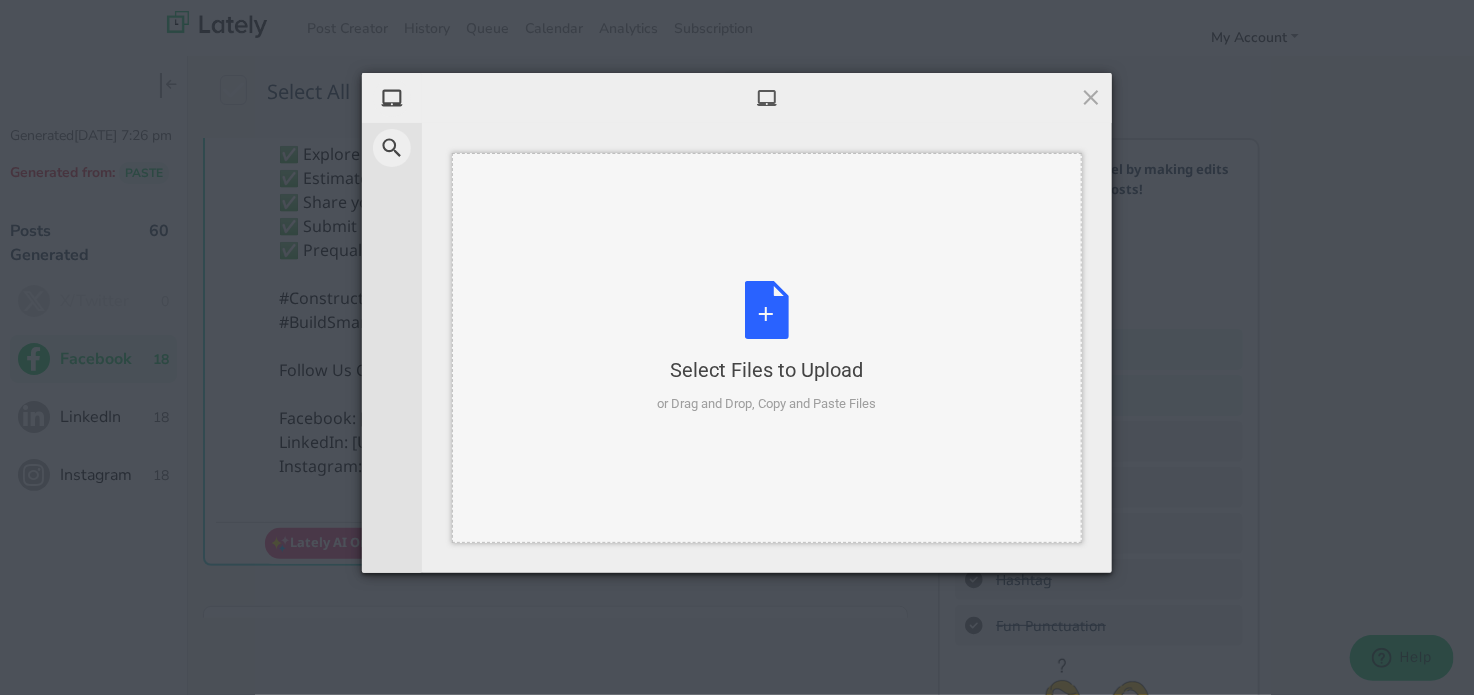 click on "Select Files to Upload
or Drag and Drop, Copy and Paste Files" at bounding box center [767, 348] 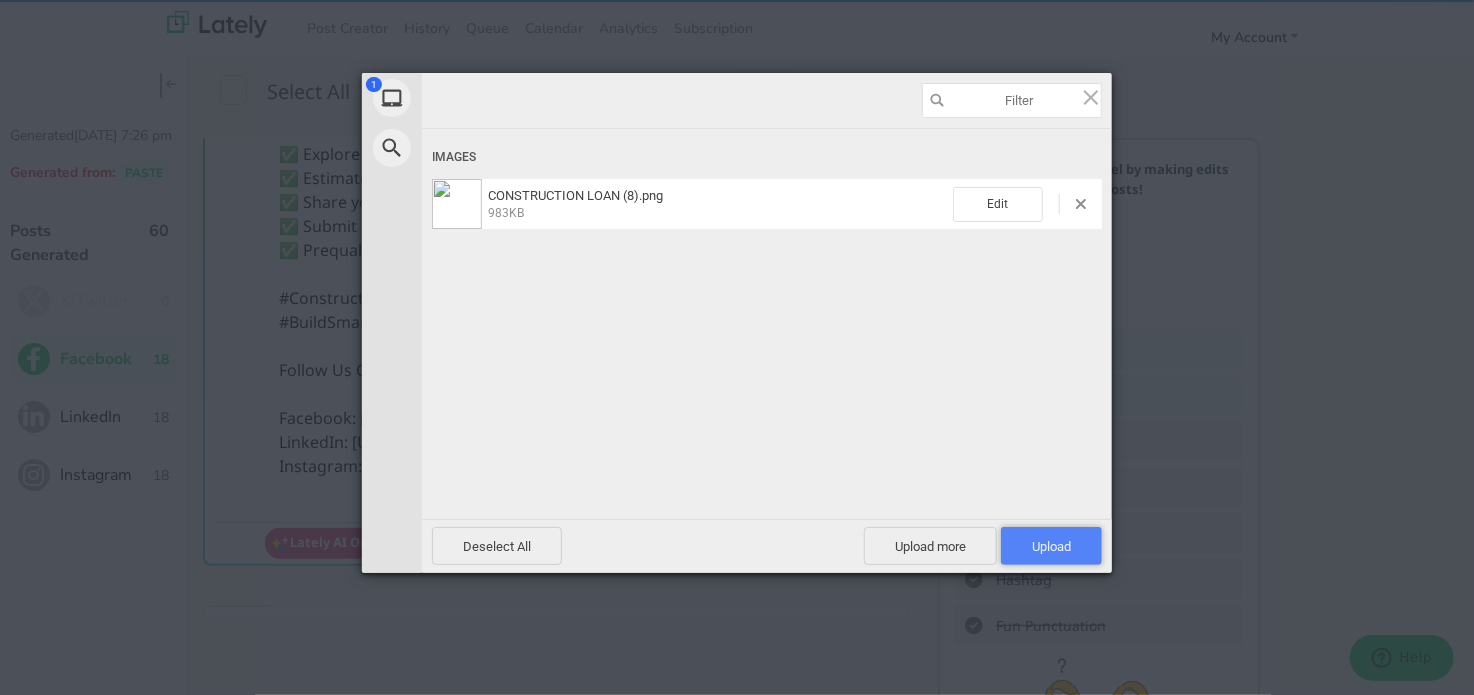 click on "Upload
1" at bounding box center [1051, 546] 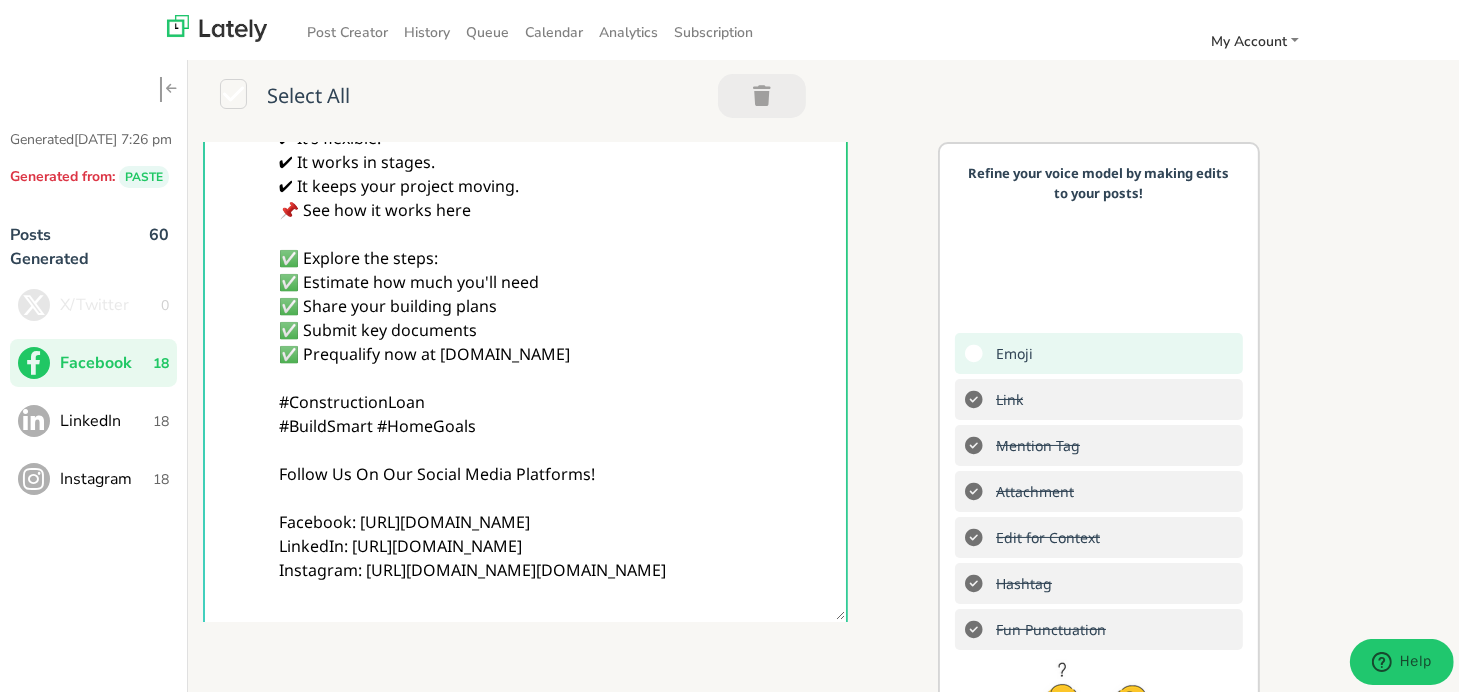 scroll, scrollTop: 0, scrollLeft: 0, axis: both 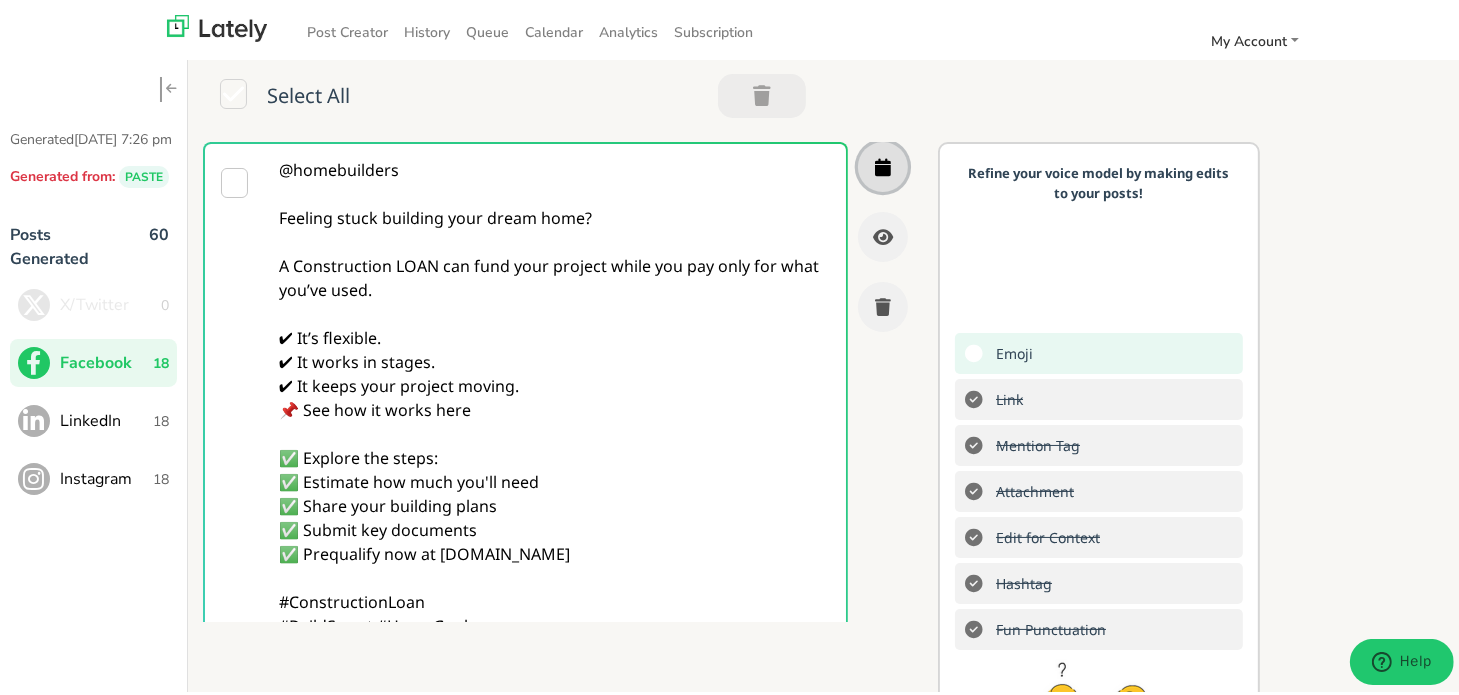 click at bounding box center (883, 163) 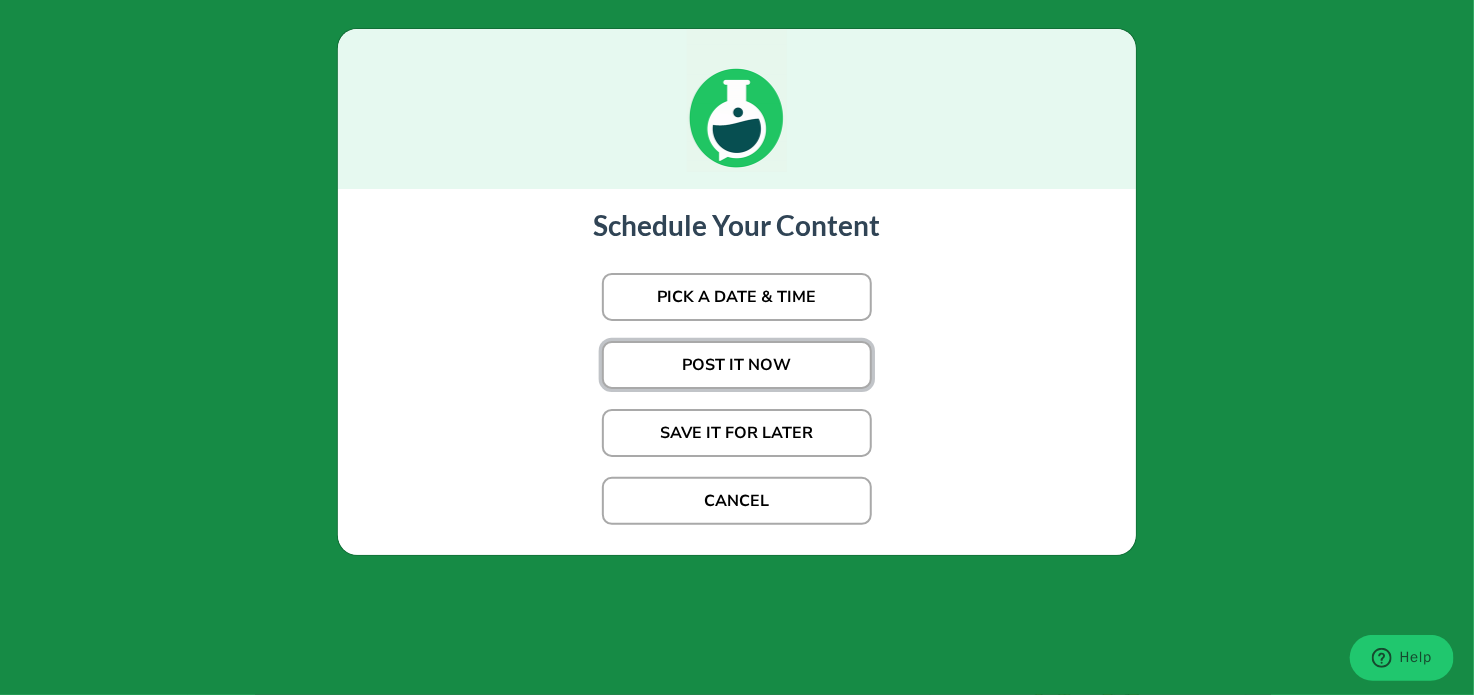 click on "POST IT NOW" at bounding box center [737, 365] 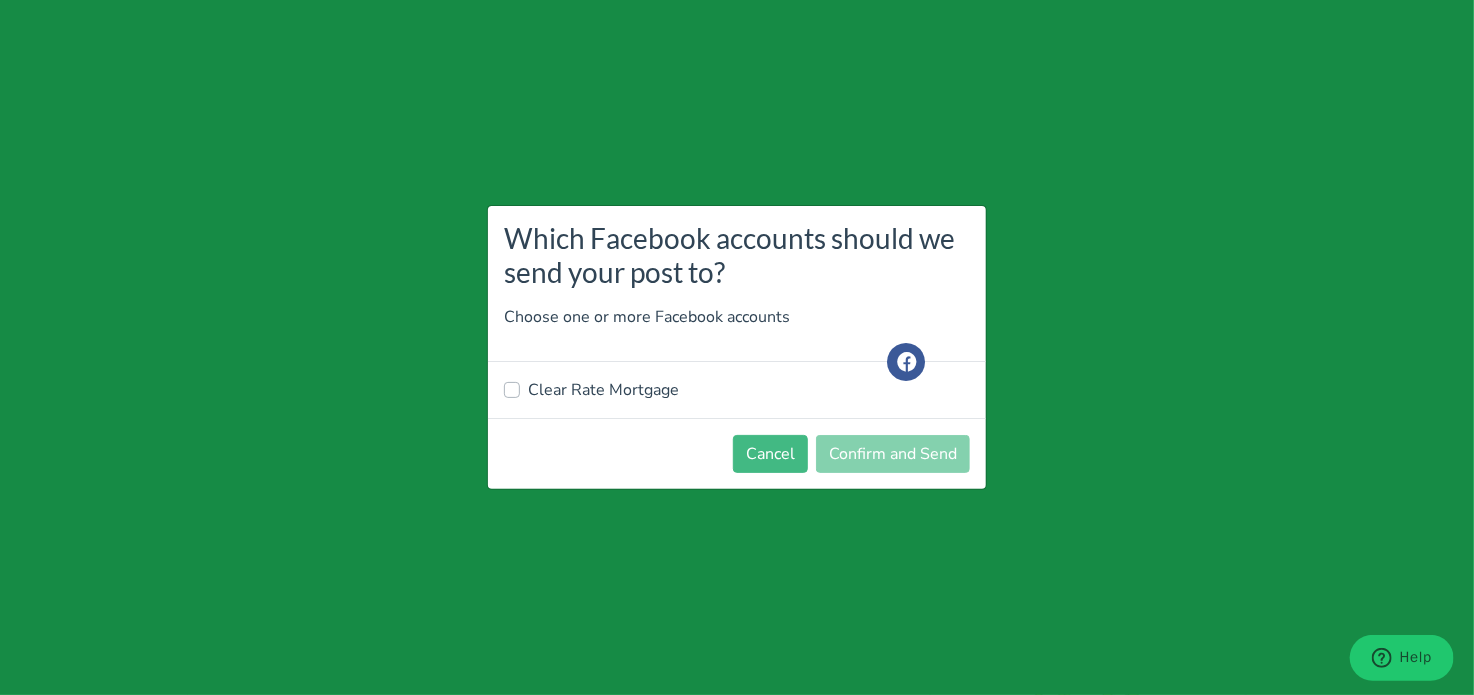 click on "Clear Rate Mortgage" at bounding box center [603, 390] 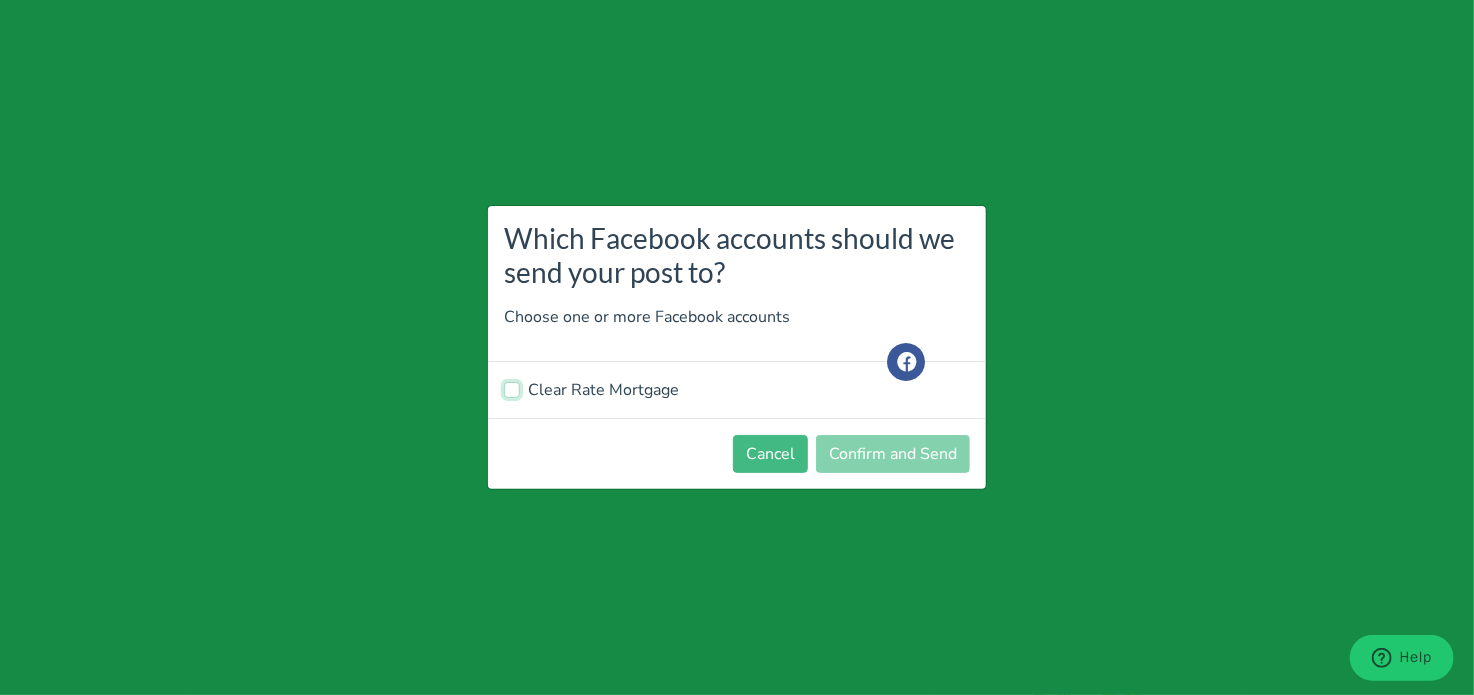 click on "Clear Rate Mortgage" at bounding box center (512, 388) 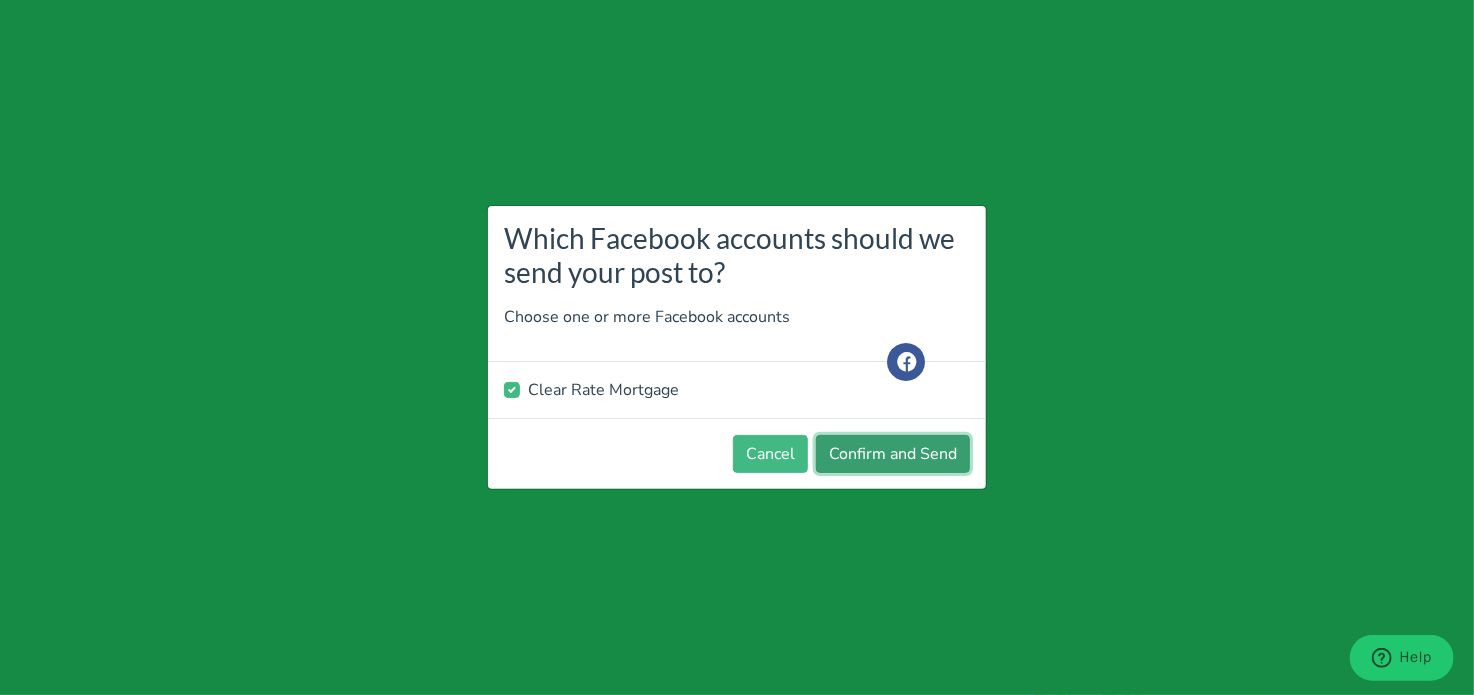 click on "Confirm and Send" at bounding box center [893, 454] 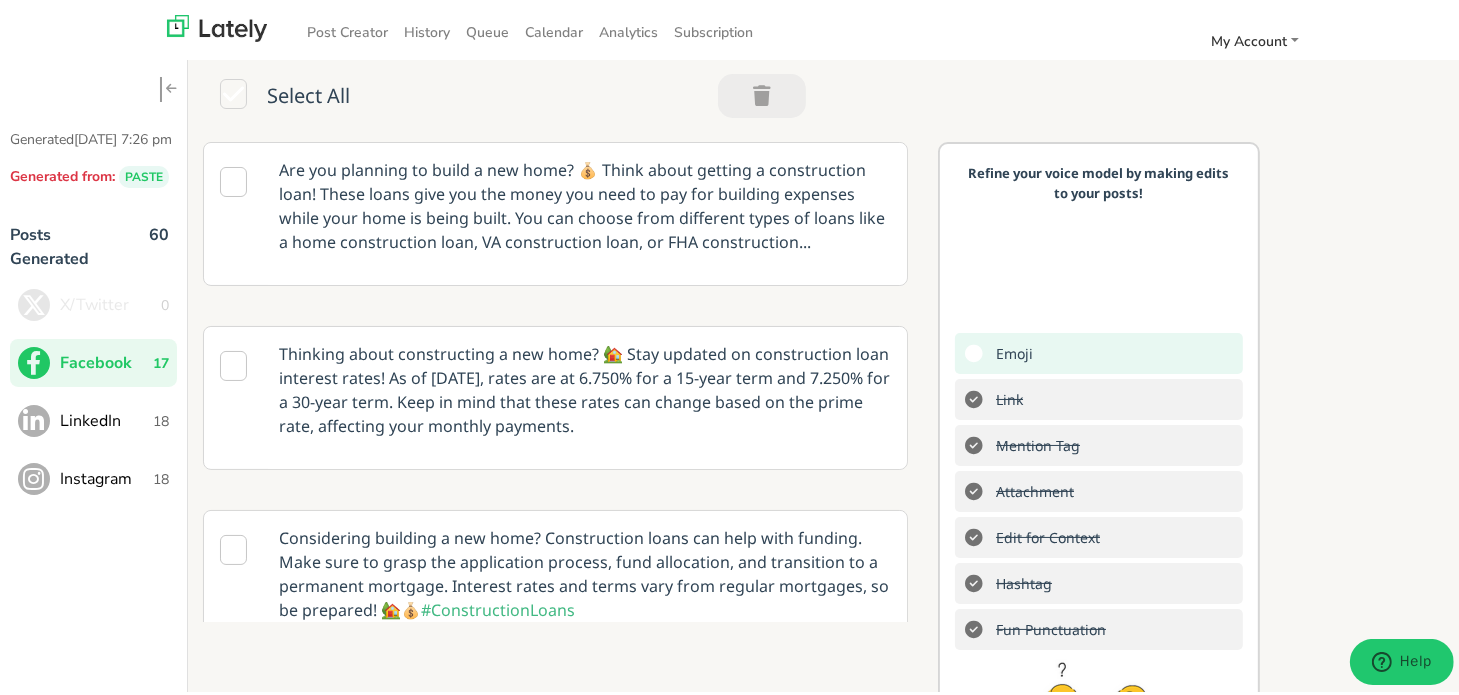 click on "LinkedIn" at bounding box center [106, 417] 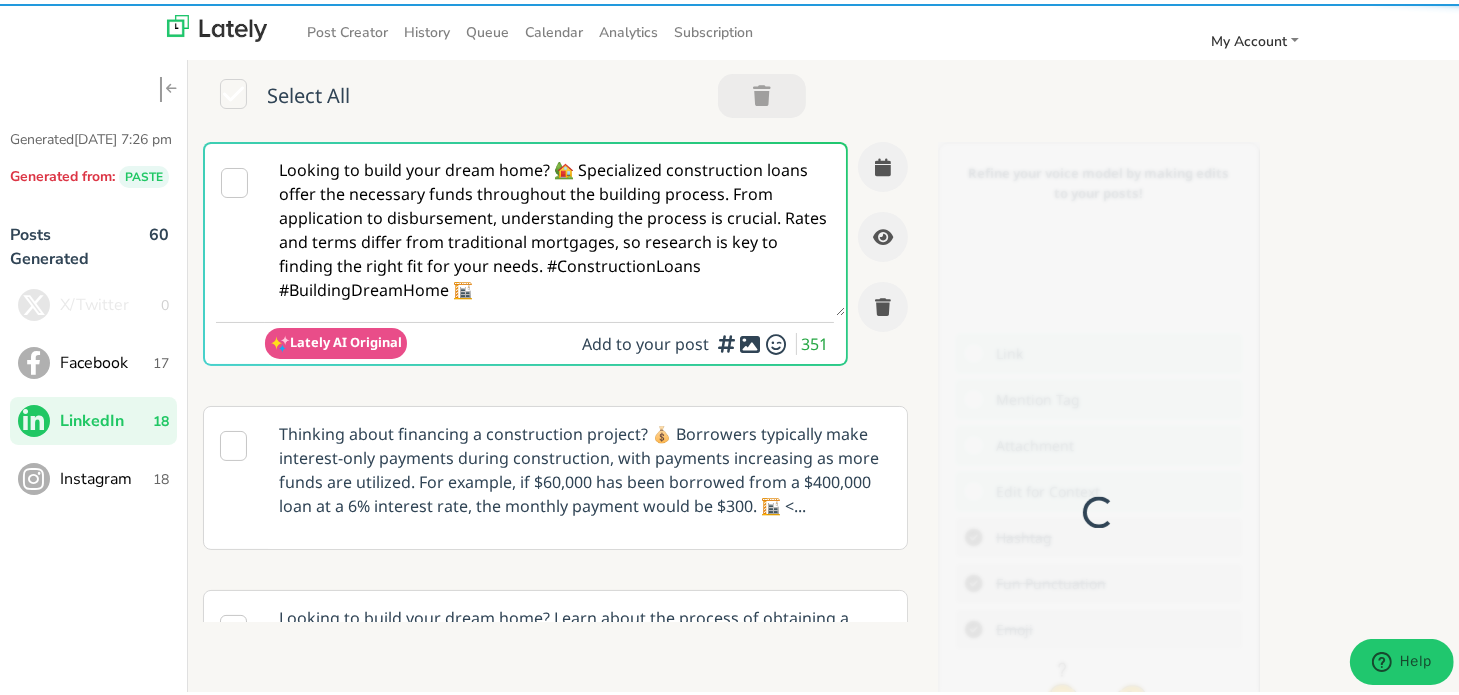 scroll, scrollTop: 0, scrollLeft: 0, axis: both 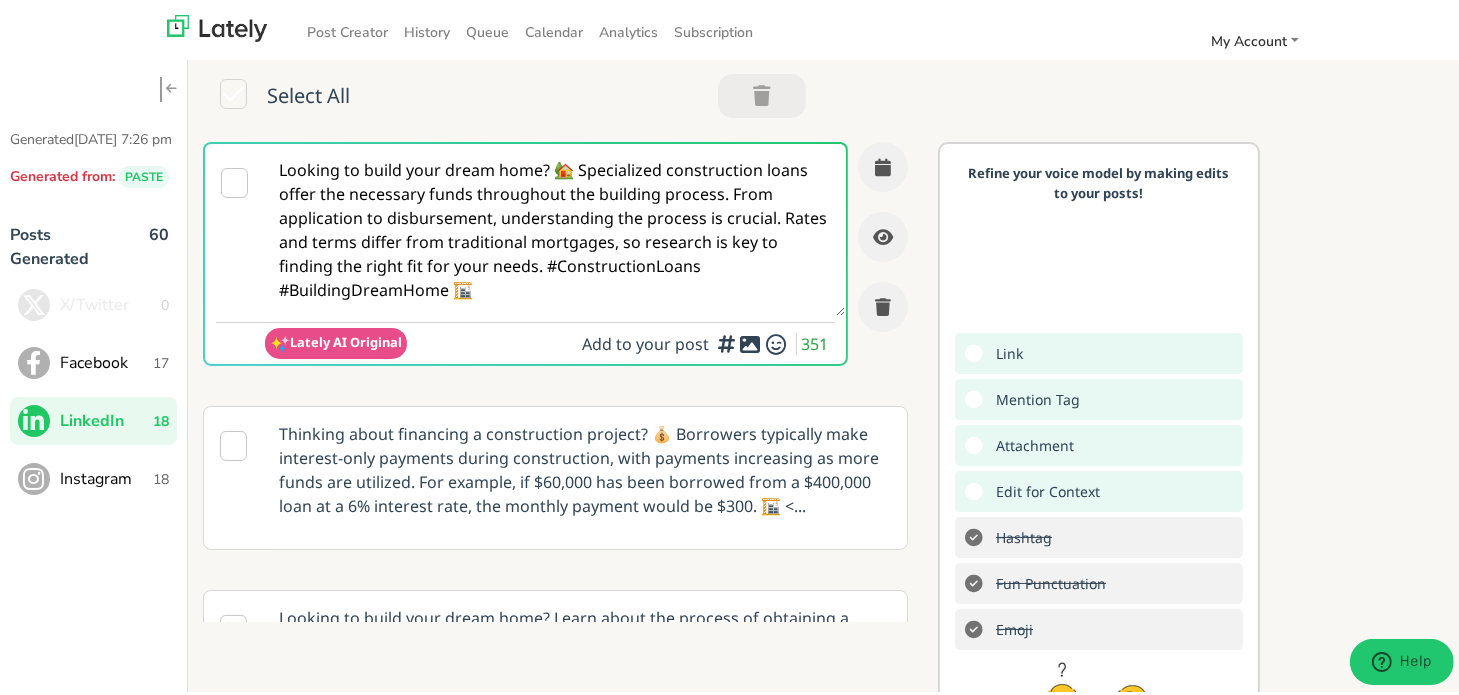 click on "Looking to build your dream home? 🏡 Specialized construction loans offer the necessary funds throughout the building process. From application to disbursement, understanding the process is crucial. Rates and terms differ from traditional mortgages, so research is key to finding the right fit for your needs. #ConstructionLoans #BuildingDreamHome 🏗️" at bounding box center [555, 226] 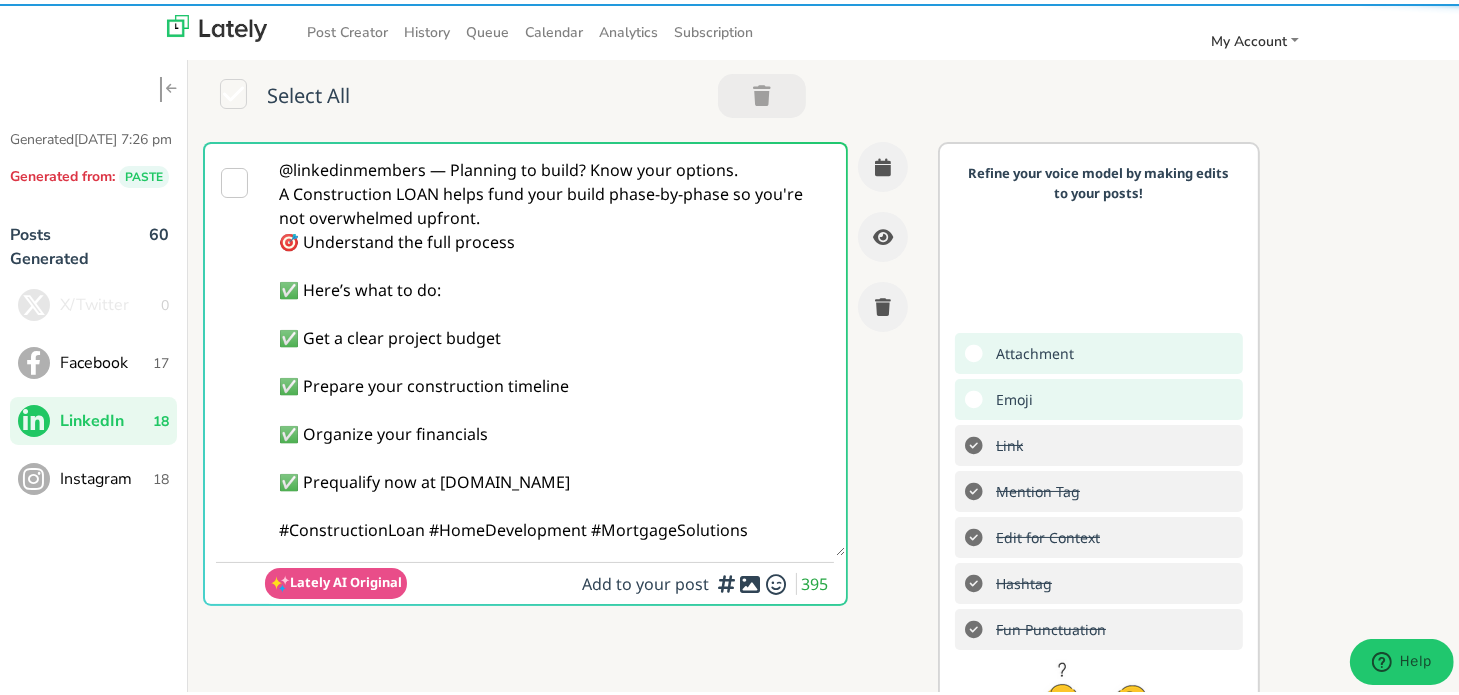 click on "@linkedinmembers — Planning to build? Know your options.
A Construction LOAN helps fund your build phase-by-phase so you're not overwhelmed upfront.
🎯 Understand the full process
✅ Here’s what to do:
✅ Get a clear project budget
✅ Prepare your construction timeline
✅ Organize your financials
✅ Prequalify now at [DOMAIN_NAME]
#ConstructionLoan #HomeDevelopment #MortgageSolutions" at bounding box center (555, 346) 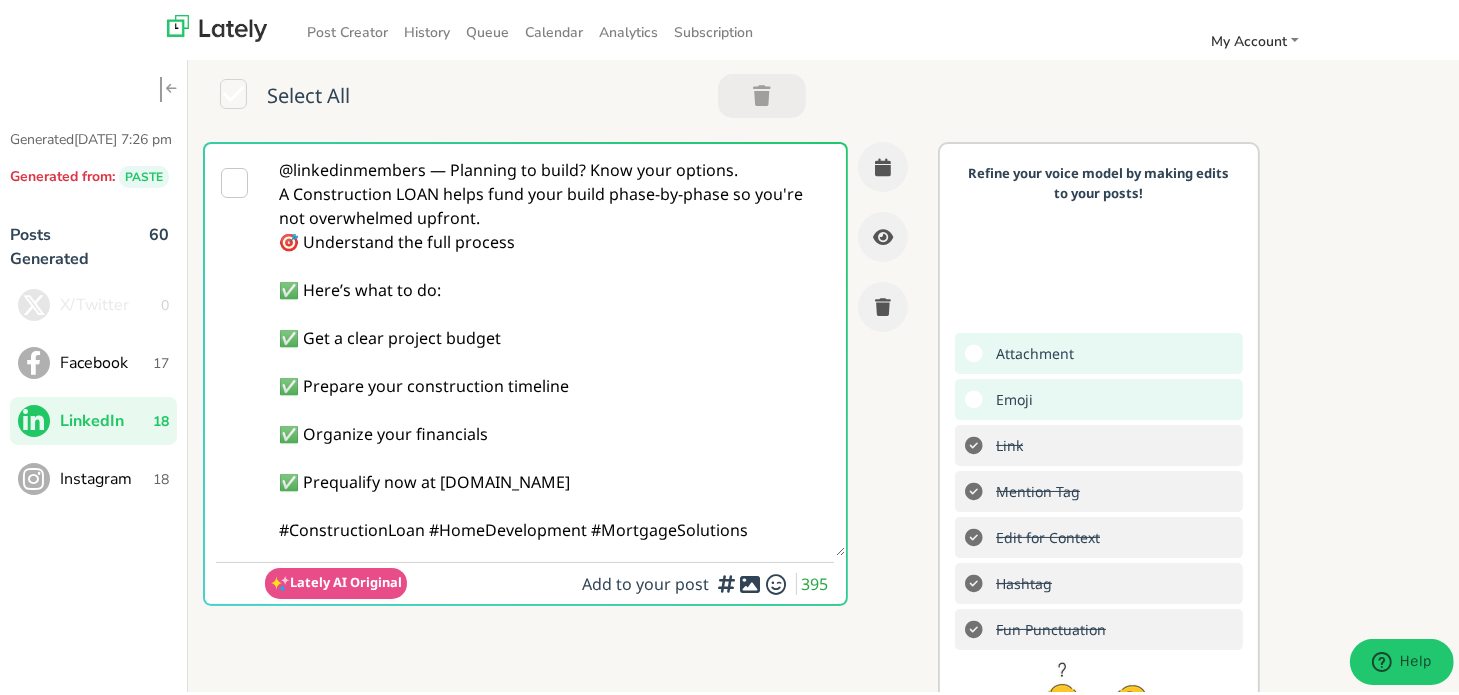 click on "@linkedinmembers — Planning to build? Know your options.
A Construction LOAN helps fund your build phase-by-phase so you're not overwhelmed upfront.
🎯 Understand the full process
✅ Here’s what to do:
✅ Get a clear project budget
✅ Prepare your construction timeline
✅ Organize your financials
✅ Prequalify now at [DOMAIN_NAME]
#ConstructionLoan #HomeDevelopment #MortgageSolutions" at bounding box center (555, 346) 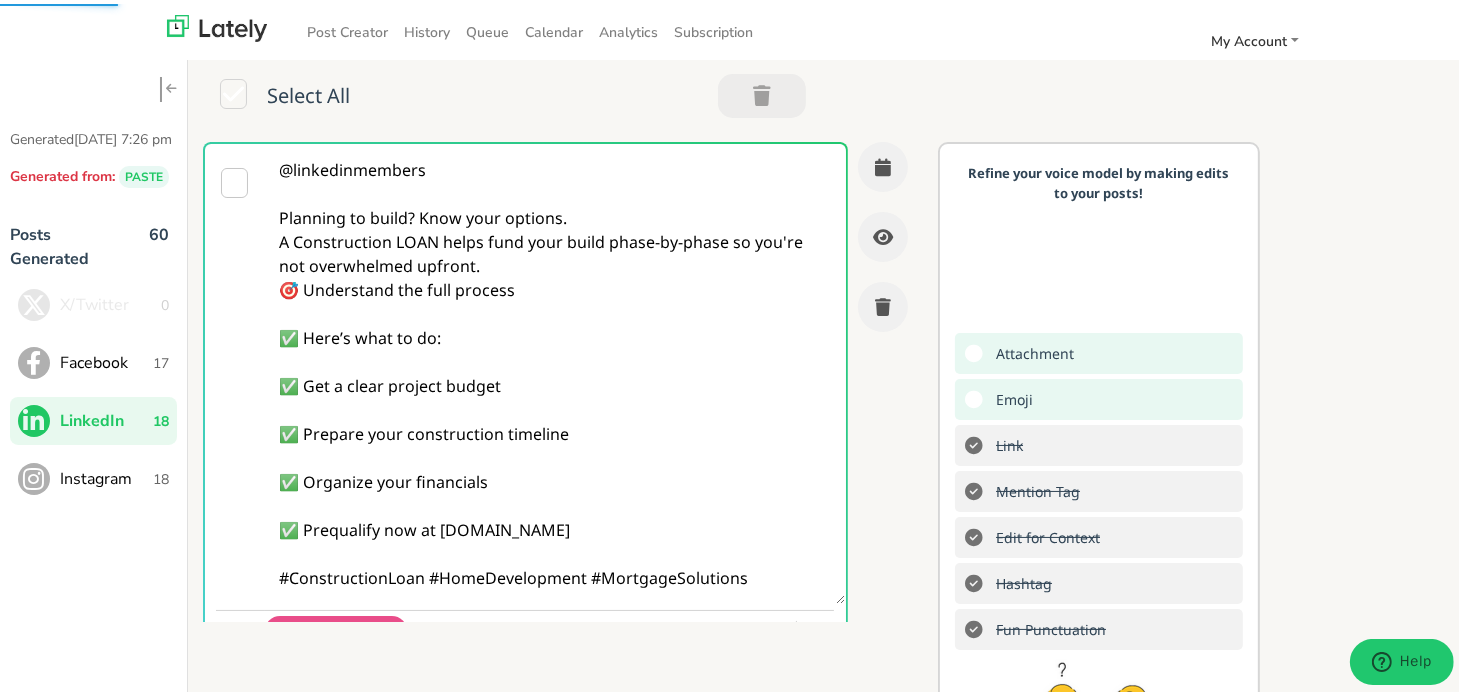 click on "@linkedinmembers
Planning to build? Know your options.
A Construction LOAN helps fund your build phase-by-phase so you're not overwhelmed upfront.
🎯 Understand the full process
✅ Here’s what to do:
✅ Get a clear project budget
✅ Prepare your construction timeline
✅ Organize your financials
✅ Prequalify now at [DOMAIN_NAME]
#ConstructionLoan #HomeDevelopment #MortgageSolutions" at bounding box center [555, 370] 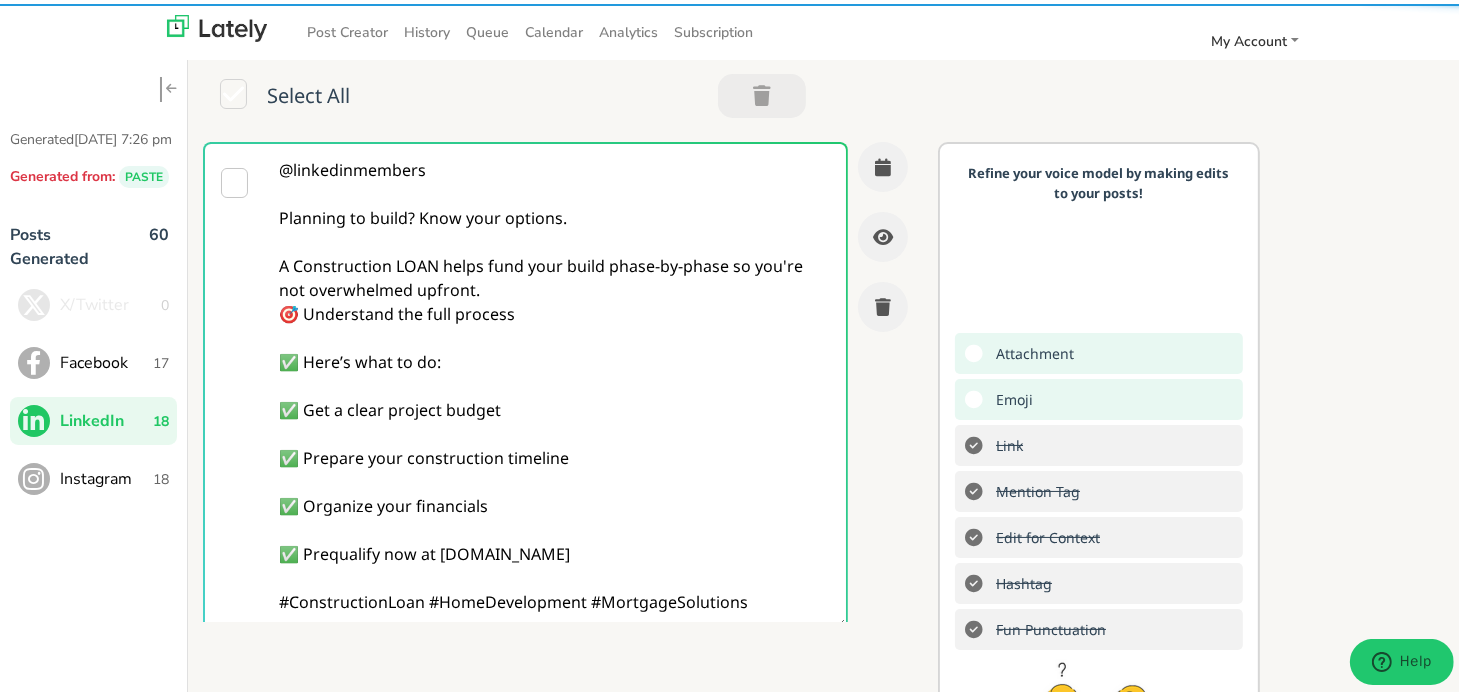 click on "@linkedinmembers
Planning to build? Know your options.
A Construction LOAN helps fund your build phase-by-phase so you're not overwhelmed upfront.
🎯 Understand the full process
✅ Here’s what to do:
✅ Get a clear project budget
✅ Prepare your construction timeline
✅ Organize your financials
✅ Prequalify now at [DOMAIN_NAME]
#ConstructionLoan #HomeDevelopment #MortgageSolutions" at bounding box center (555, 382) 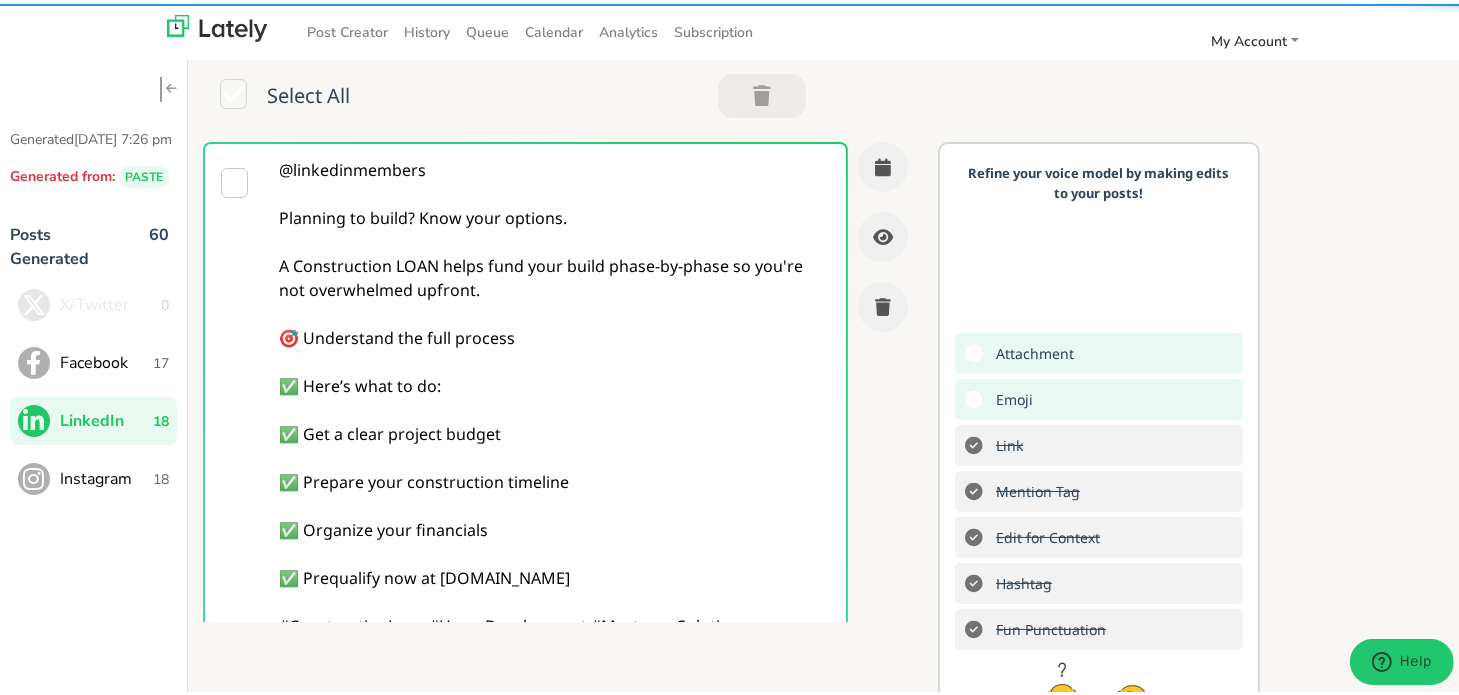click on "@linkedinmembers
Planning to build? Know your options.
A Construction LOAN helps fund your build phase-by-phase so you're not overwhelmed upfront.
🎯 Understand the full process
✅ Here’s what to do:
✅ Get a clear project budget
✅ Prepare your construction timeline
✅ Organize your financials
✅ Prequalify now at [DOMAIN_NAME]
#ConstructionLoan #HomeDevelopment #MortgageSolutions" at bounding box center [555, 394] 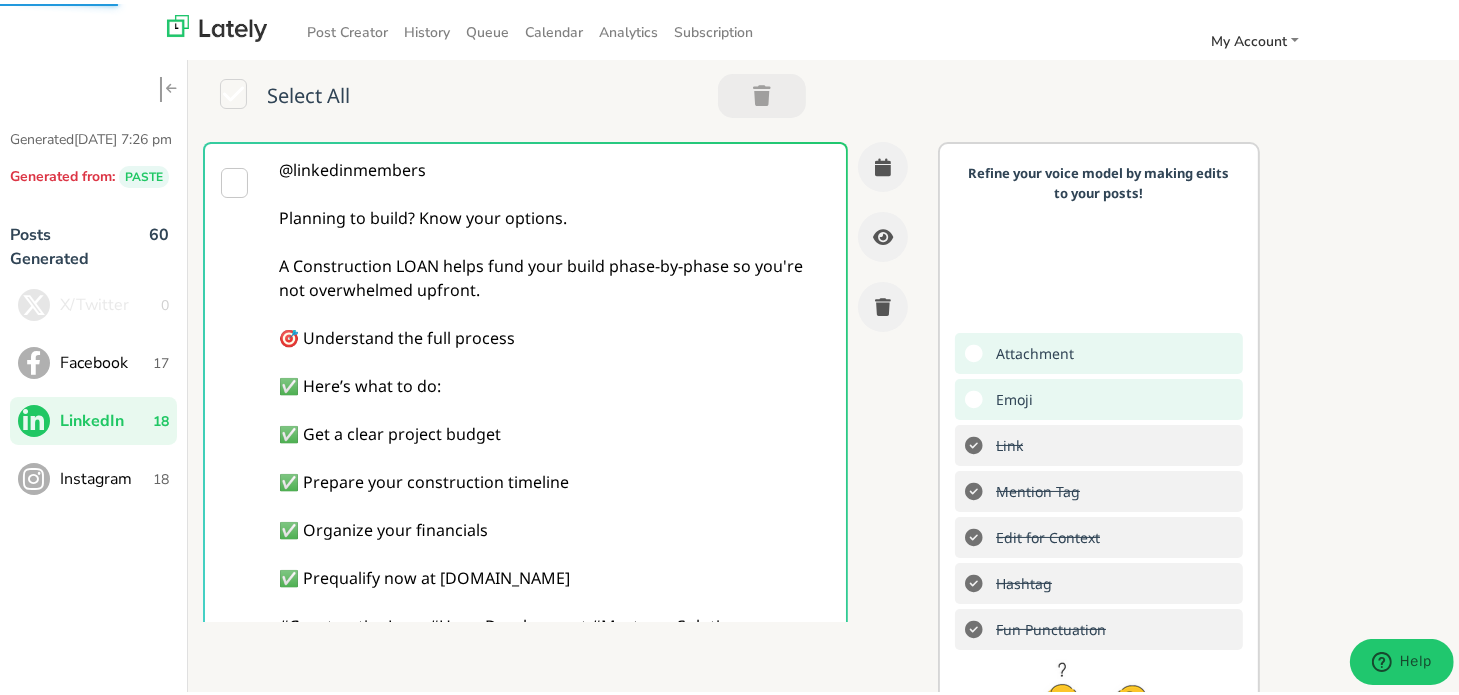 click on "@linkedinmembers
Planning to build? Know your options.
A Construction LOAN helps fund your build phase-by-phase so you're not overwhelmed upfront.
🎯 Understand the full process
✅ Here’s what to do:
✅ Get a clear project budget
✅ Prepare your construction timeline
✅ Organize your financials
✅ Prequalify now at [DOMAIN_NAME]
#ConstructionLoan #HomeDevelopment #MortgageSolutions" at bounding box center (555, 394) 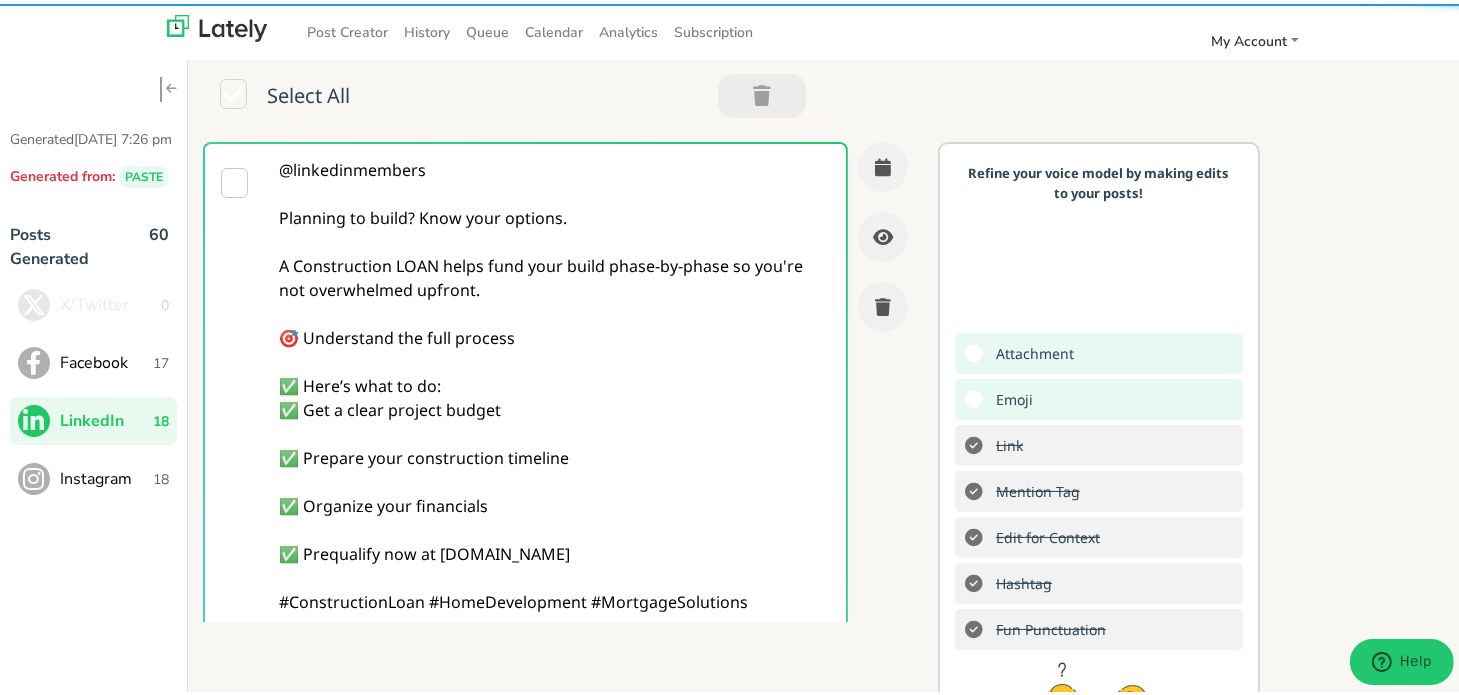 click on "@linkedinmembers
Planning to build? Know your options.
A Construction LOAN helps fund your build phase-by-phase so you're not overwhelmed upfront.
🎯 Understand the full process
✅ Here’s what to do:
✅ Get a clear project budget
✅ Prepare your construction timeline
✅ Organize your financials
✅ Prequalify now at [DOMAIN_NAME]
#ConstructionLoan #HomeDevelopment #MortgageSolutions" at bounding box center [555, 394] 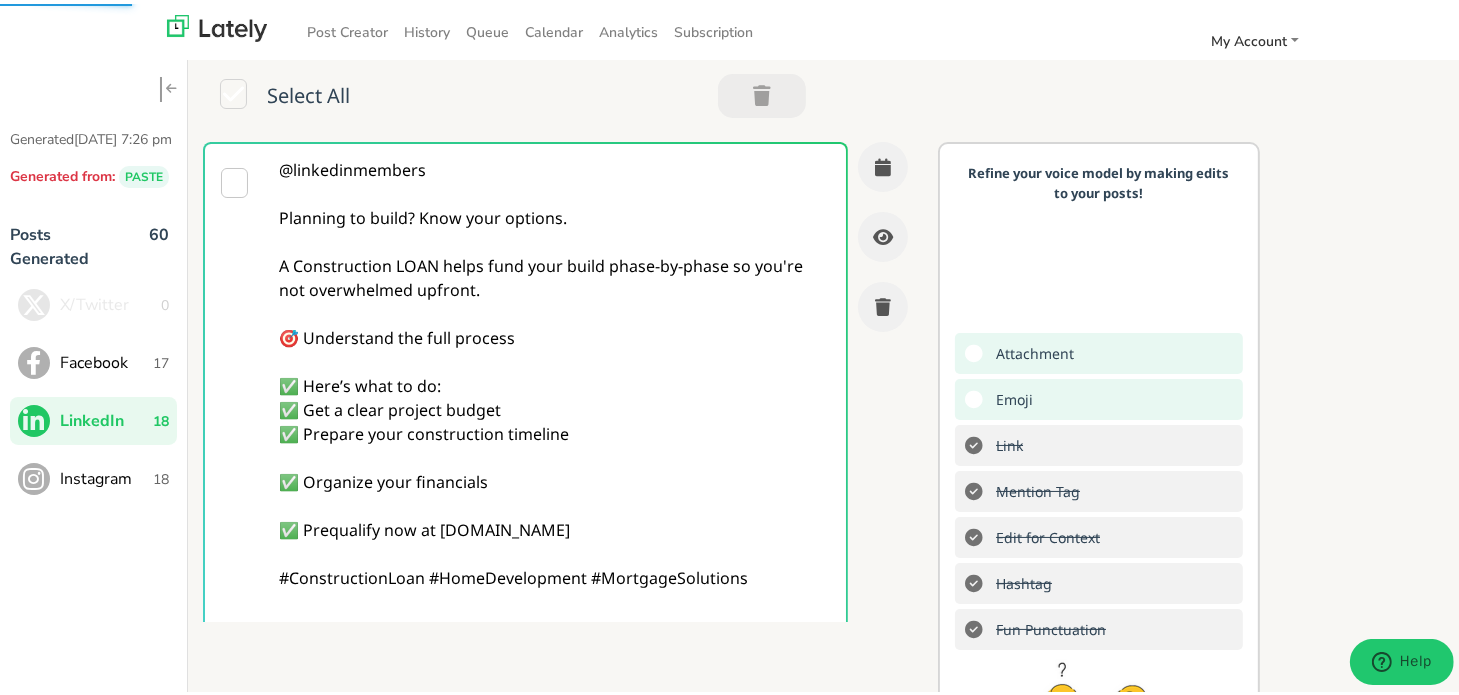 click on "@linkedinmembers
Planning to build? Know your options.
A Construction LOAN helps fund your build phase-by-phase so you're not overwhelmed upfront.
🎯 Understand the full process
✅ Here’s what to do:
✅ Get a clear project budget
✅ Prepare your construction timeline
✅ Organize your financials
✅ Prequalify now at [DOMAIN_NAME]
#ConstructionLoan #HomeDevelopment #MortgageSolutions" at bounding box center (555, 394) 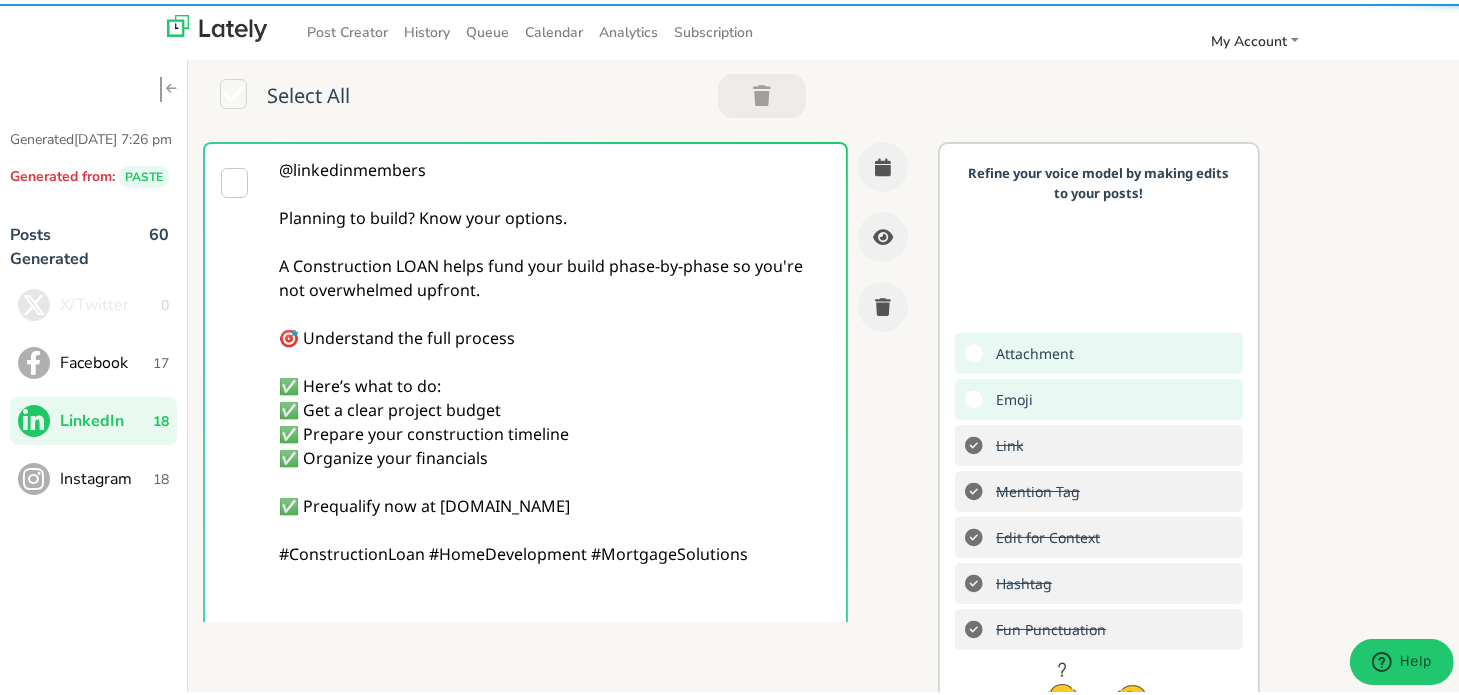 click on "@linkedinmembers
Planning to build? Know your options.
A Construction LOAN helps fund your build phase-by-phase so you're not overwhelmed upfront.
🎯 Understand the full process
✅ Here’s what to do:
✅ Get a clear project budget
✅ Prepare your construction timeline
✅ Organize your financials
✅ Prequalify now at [DOMAIN_NAME]
#ConstructionLoan #HomeDevelopment #MortgageSolutions" at bounding box center [555, 394] 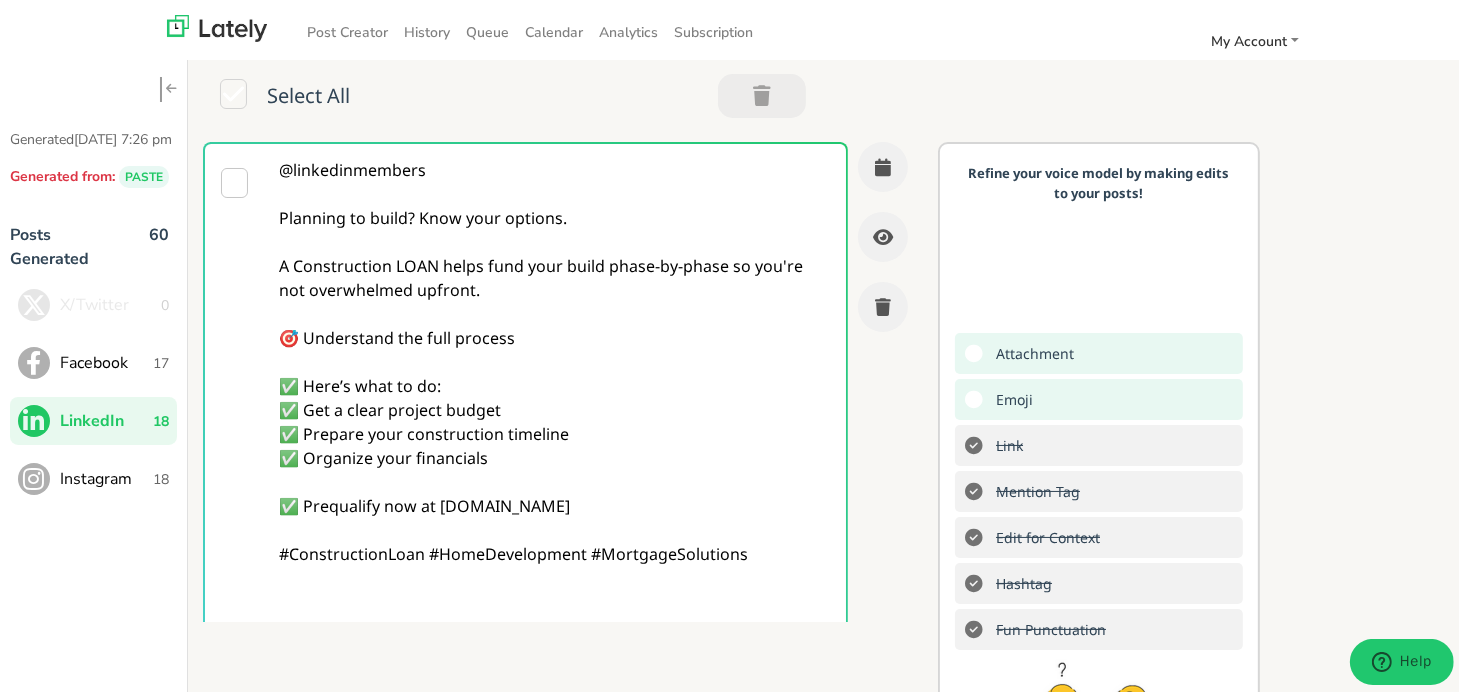 click on "@linkedinmembers
Planning to build? Know your options.
A Construction LOAN helps fund your build phase-by-phase so you're not overwhelmed upfront.
🎯 Understand the full process
✅ Here’s what to do:
✅ Get a clear project budget
✅ Prepare your construction timeline
✅ Organize your financials
✅ Prequalify now at [DOMAIN_NAME]
#ConstructionLoan #HomeDevelopment #MortgageSolutions" at bounding box center (555, 394) 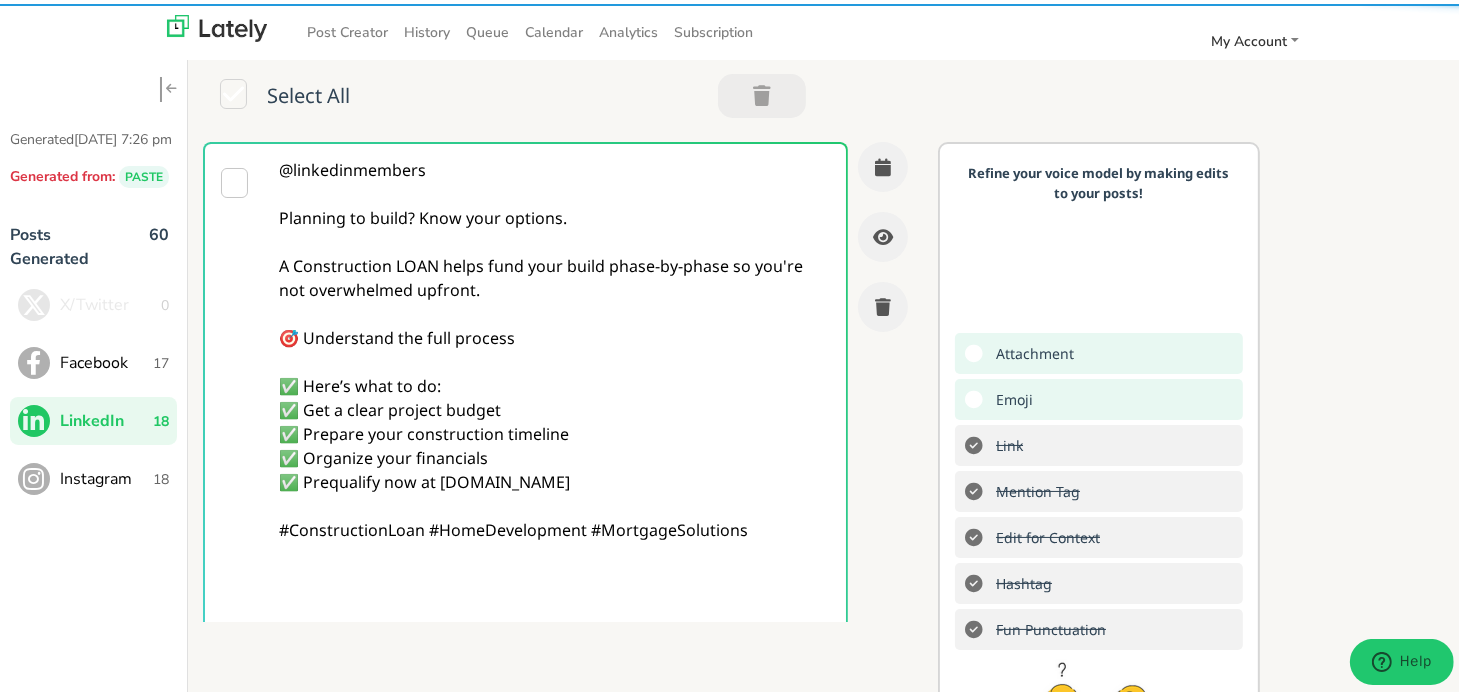 click on "@linkedinmembers
Planning to build? Know your options.
A Construction LOAN helps fund your build phase-by-phase so you're not overwhelmed upfront.
🎯 Understand the full process
✅ Here’s what to do:
✅ Get a clear project budget
✅ Prepare your construction timeline
✅ Organize your financials
✅ Prequalify now at [DOMAIN_NAME]
#ConstructionLoan #HomeDevelopment #MortgageSolutions" at bounding box center (555, 394) 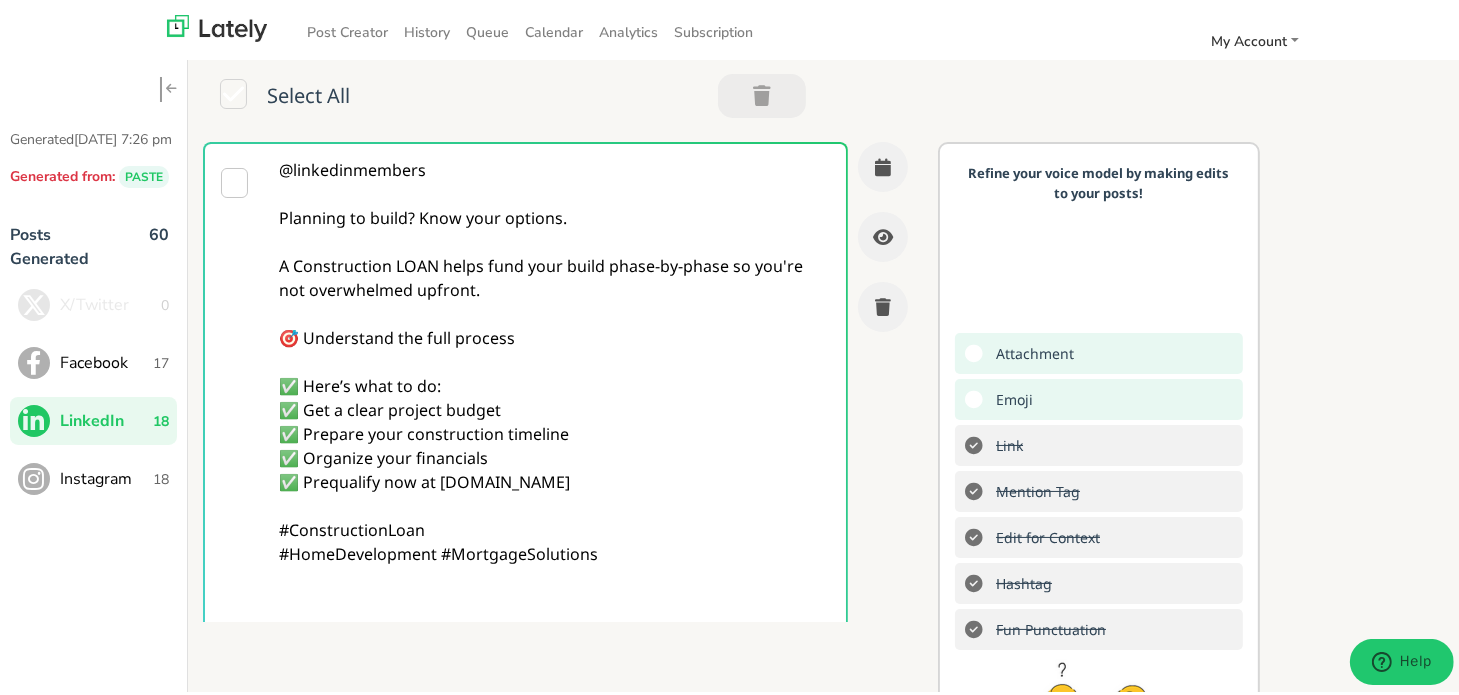 click on "@linkedinmembers
Planning to build? Know your options.
A Construction LOAN helps fund your build phase-by-phase so you're not overwhelmed upfront.
🎯 Understand the full process
✅ Here’s what to do:
✅ Get a clear project budget
✅ Prepare your construction timeline
✅ Organize your financials
✅ Prequalify now at [DOMAIN_NAME]
#ConstructionLoan
#HomeDevelopment #MortgageSolutions" at bounding box center (555, 394) 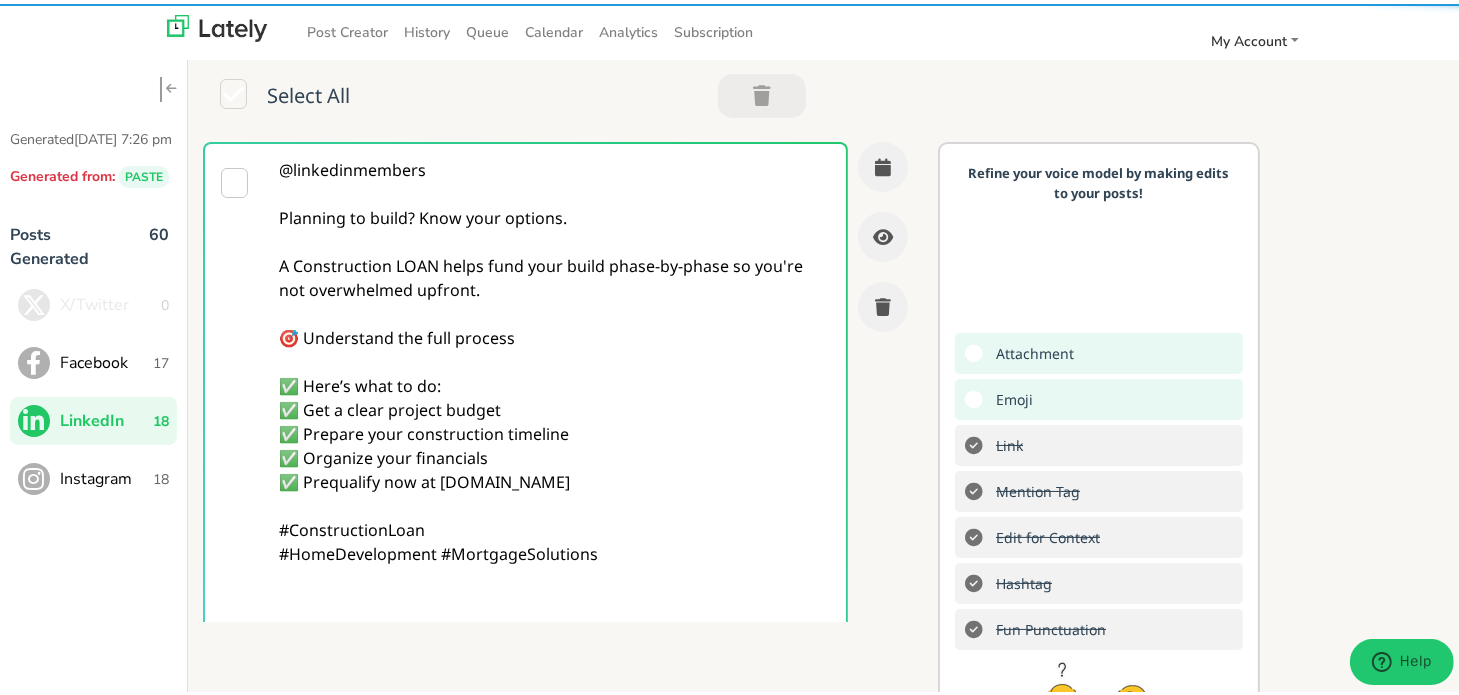 click on "@linkedinmembers
Planning to build? Know your options.
A Construction LOAN helps fund your build phase-by-phase so you're not overwhelmed upfront.
🎯 Understand the full process
✅ Here’s what to do:
✅ Get a clear project budget
✅ Prepare your construction timeline
✅ Organize your financials
✅ Prequalify now at [DOMAIN_NAME]
#ConstructionLoan
#HomeDevelopment #MortgageSolutions" at bounding box center [555, 394] 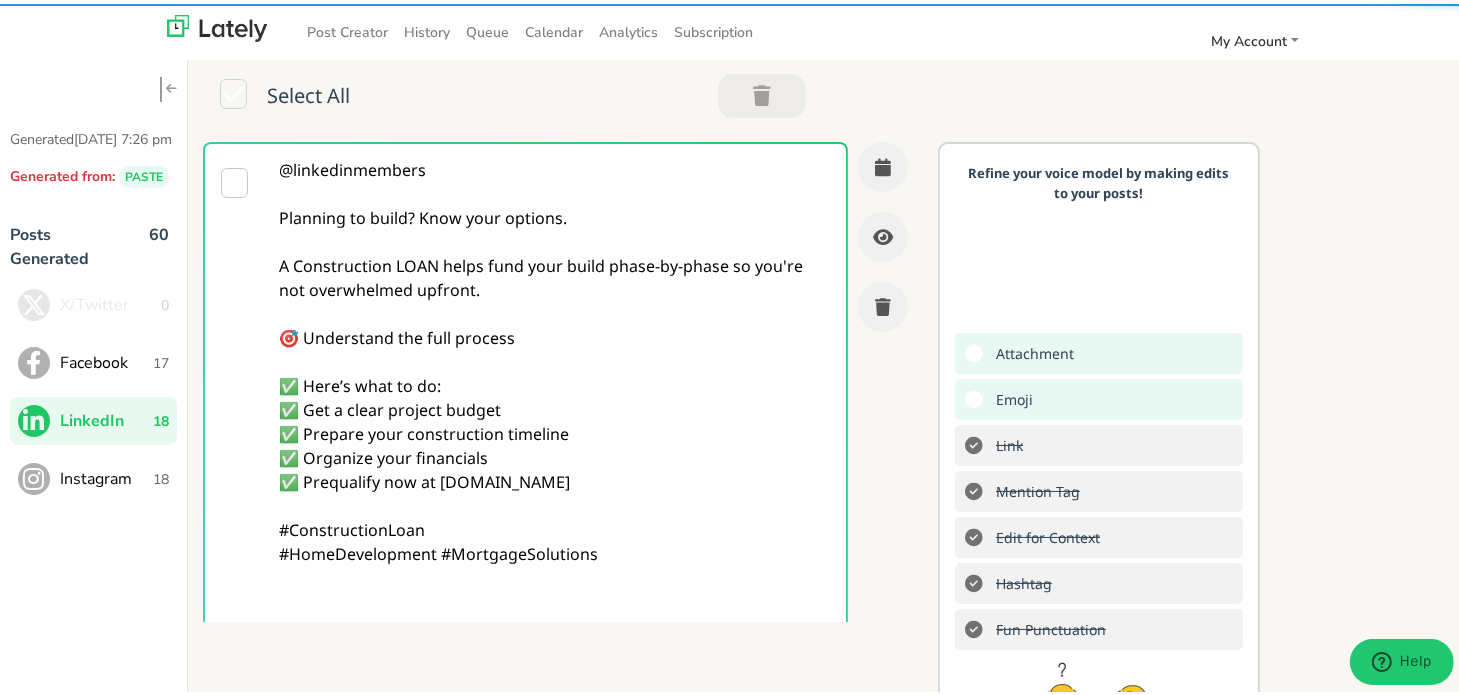 click on "@linkedinmembers
Planning to build? Know your options.
A Construction LOAN helps fund your build phase-by-phase so you're not overwhelmed upfront.
🎯 Understand the full process
✅ Here’s what to do:
✅ Get a clear project budget
✅ Prepare your construction timeline
✅ Organize your financials
✅ Prequalify now at [DOMAIN_NAME]
#ConstructionLoan
#HomeDevelopment #MortgageSolutions" at bounding box center [555, 394] 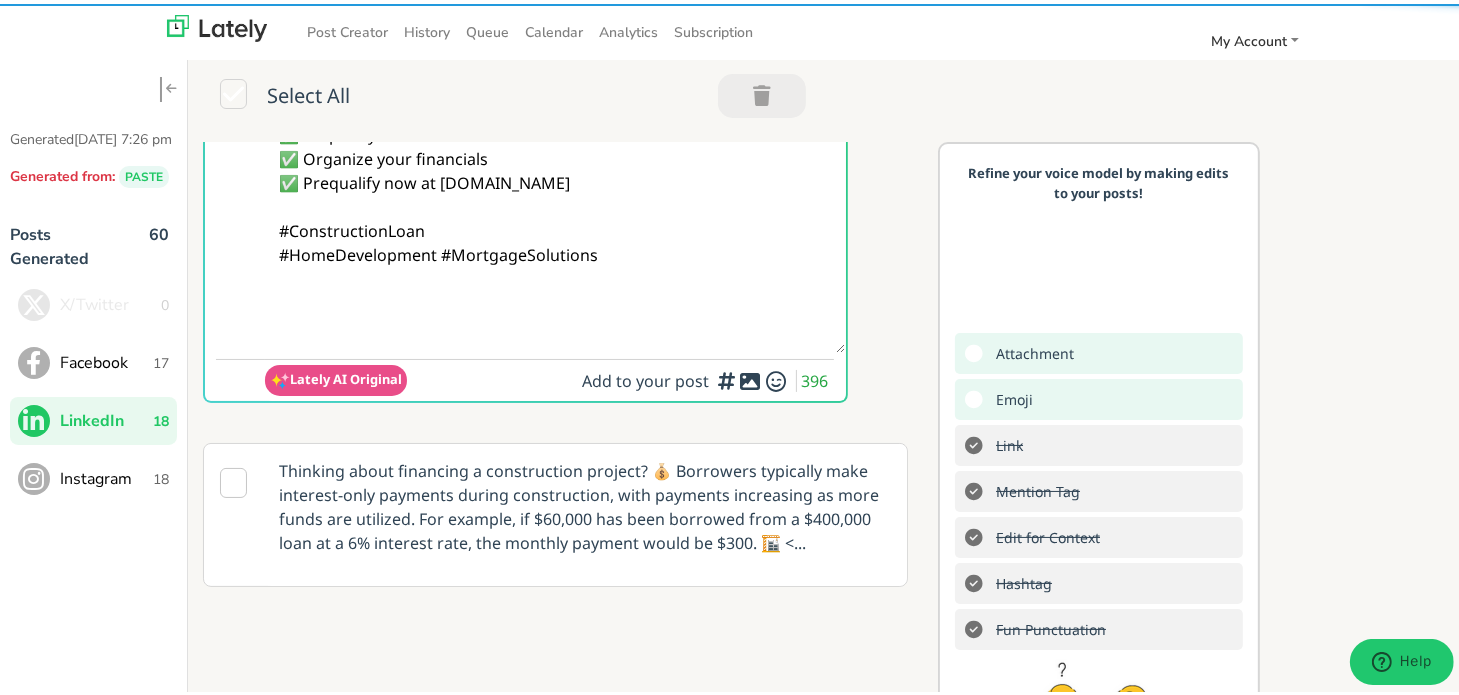 scroll, scrollTop: 300, scrollLeft: 0, axis: vertical 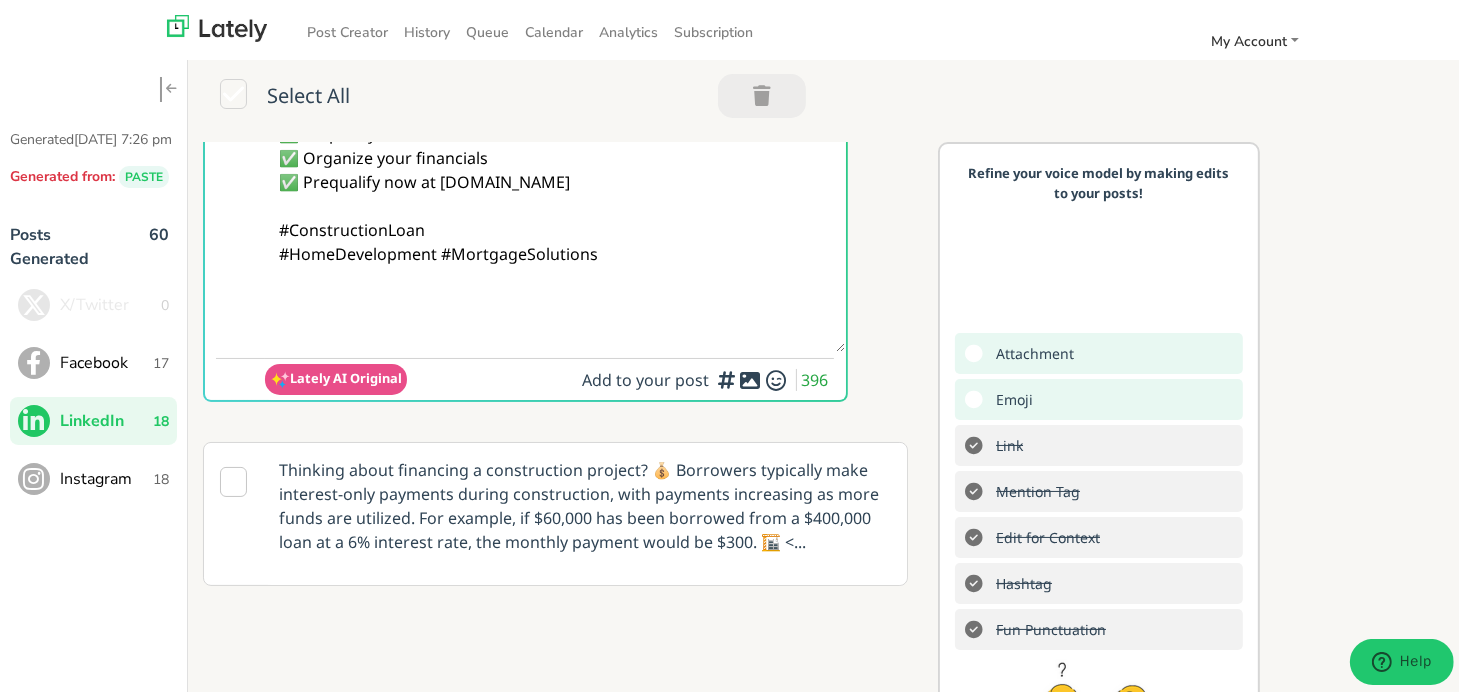 paste on "Follow Us On Our Social Media Platforms!
Facebook: [URL][DOMAIN_NAME]
LinkedIn: [URL][DOMAIN_NAME]
Instagram: [URL][DOMAIN_NAME][DOMAIN_NAME]" 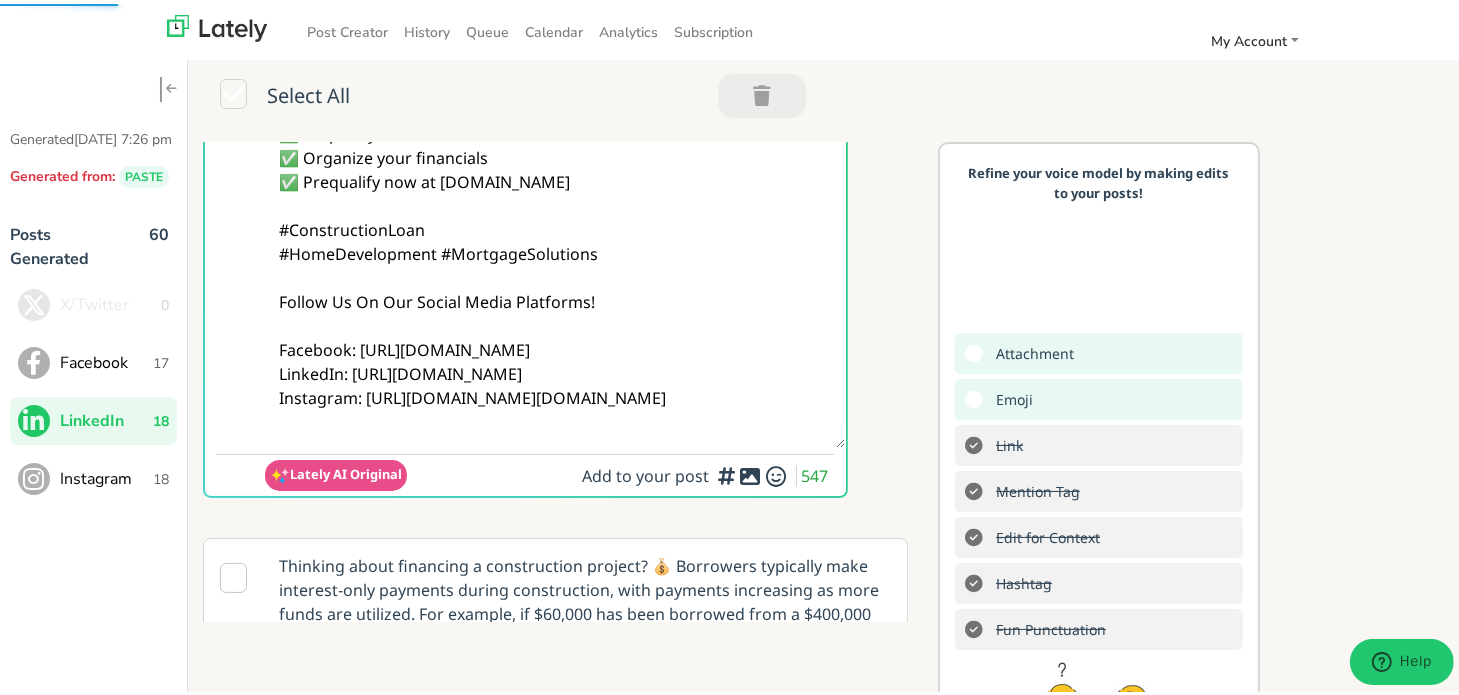 type on "@linkedinmembers
Planning to build? Know your options.
A Construction LOAN helps fund your build phase-by-phase so you're not overwhelmed upfront.
🎯 Understand the full process
✅ Here’s what to do:
✅ Get a clear project budget
✅ Prepare your construction timeline
✅ Organize your financials
✅ Prequalify now at [DOMAIN_NAME]
#ConstructionLoan
#HomeDevelopment #MortgageSolutions
Follow Us On Our Social Media Platforms!
Facebook: [URL][DOMAIN_NAME]
LinkedIn: [URL][DOMAIN_NAME]
Instagram: [URL][DOMAIN_NAME][DOMAIN_NAME]" 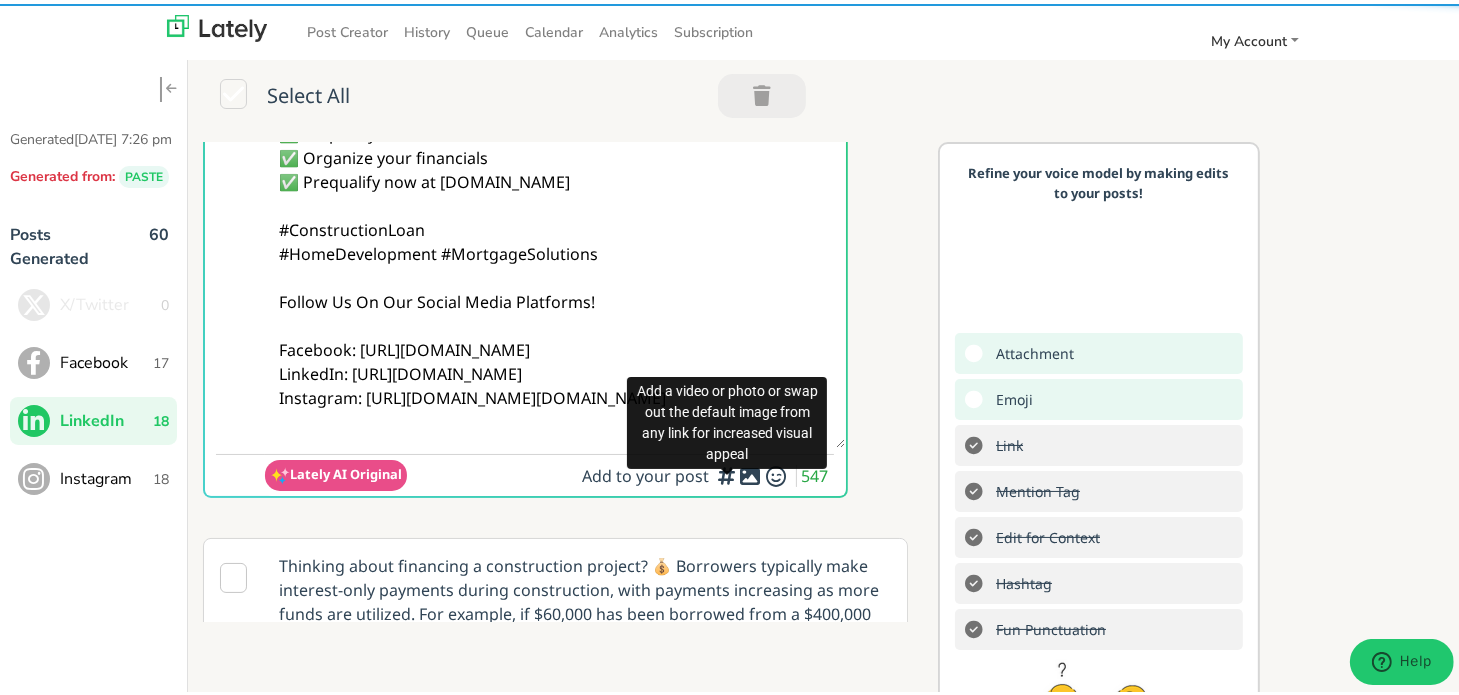 click at bounding box center (751, 472) 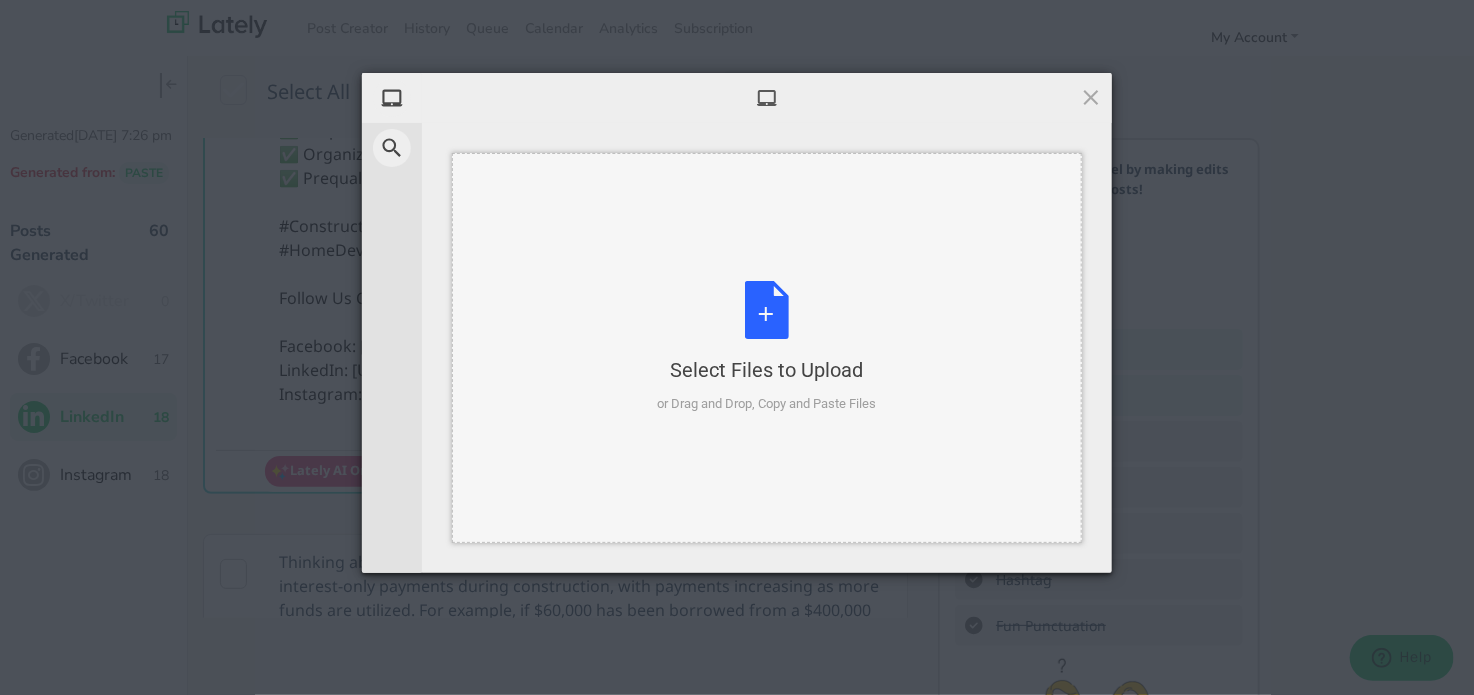 click on "Select Files to Upload
or Drag and Drop, Copy and Paste Files" at bounding box center [767, 347] 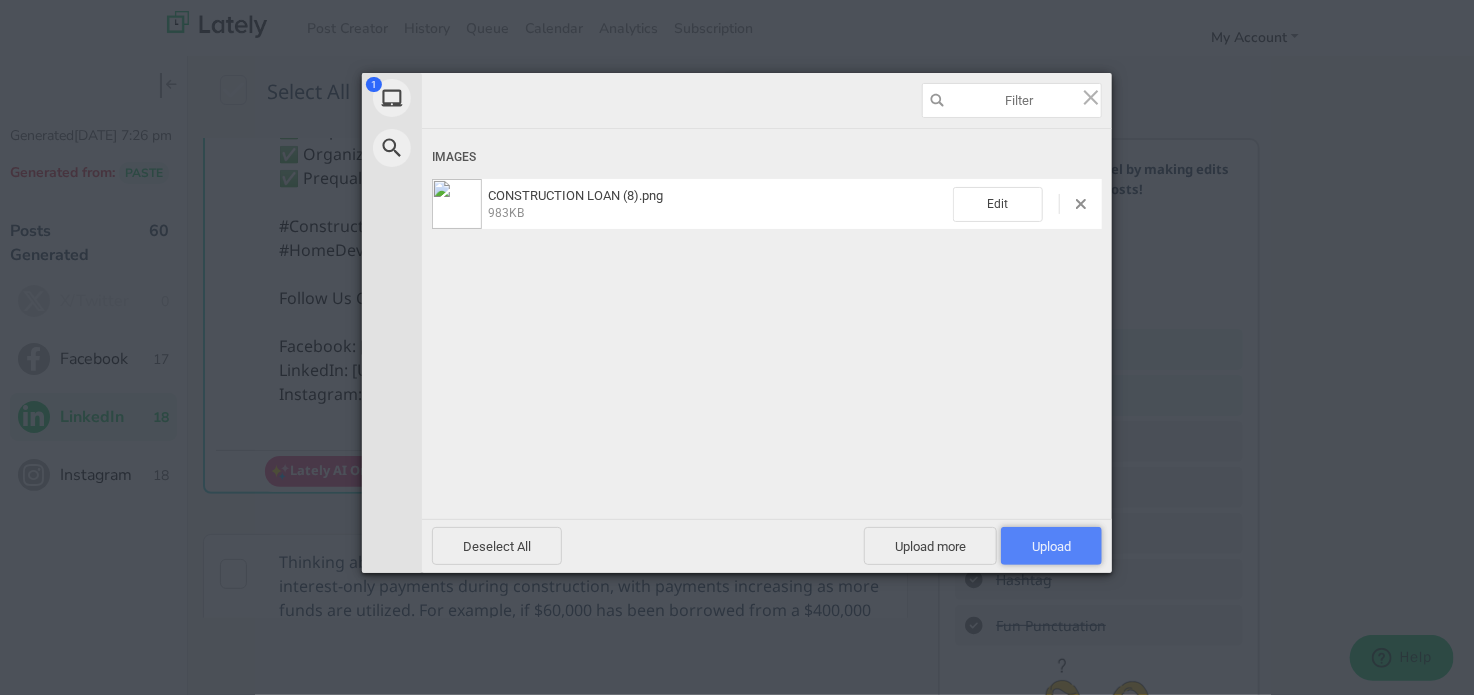 click on "Upload
1" at bounding box center [1051, 546] 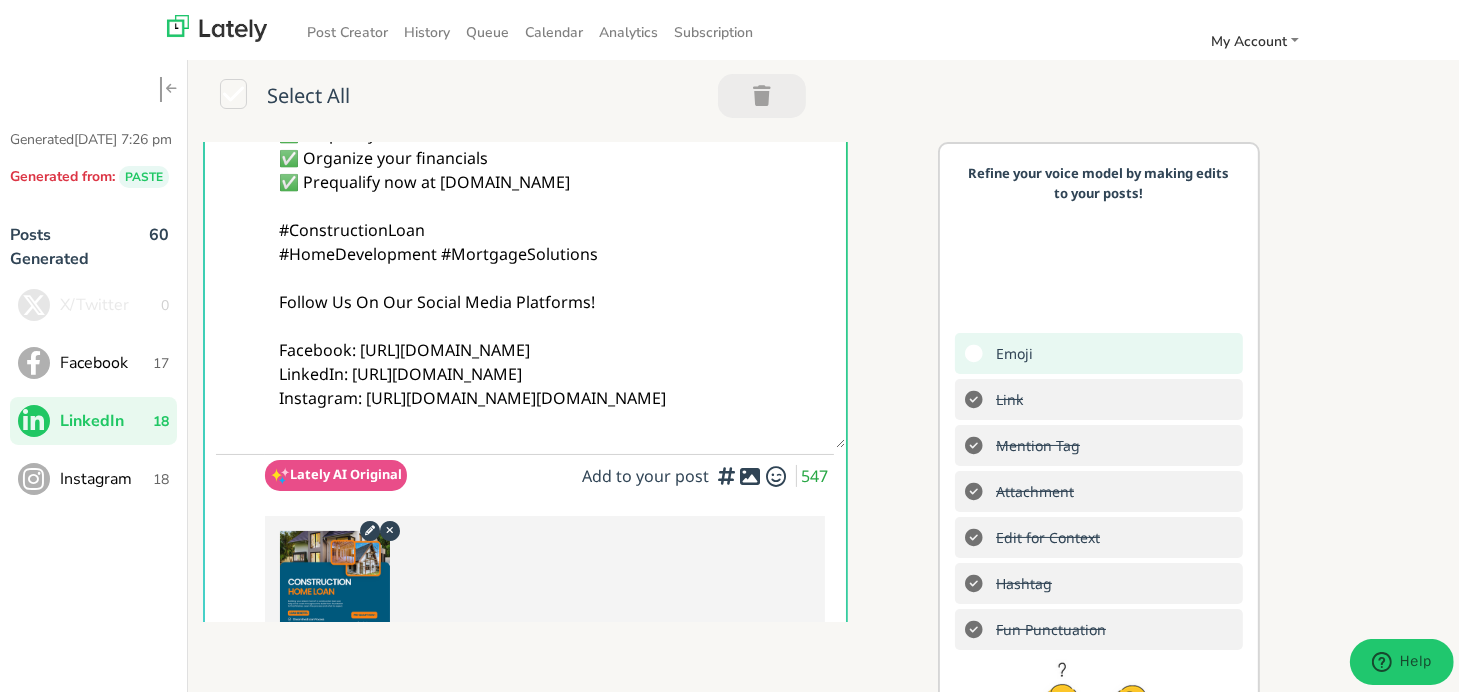 scroll, scrollTop: 0, scrollLeft: 0, axis: both 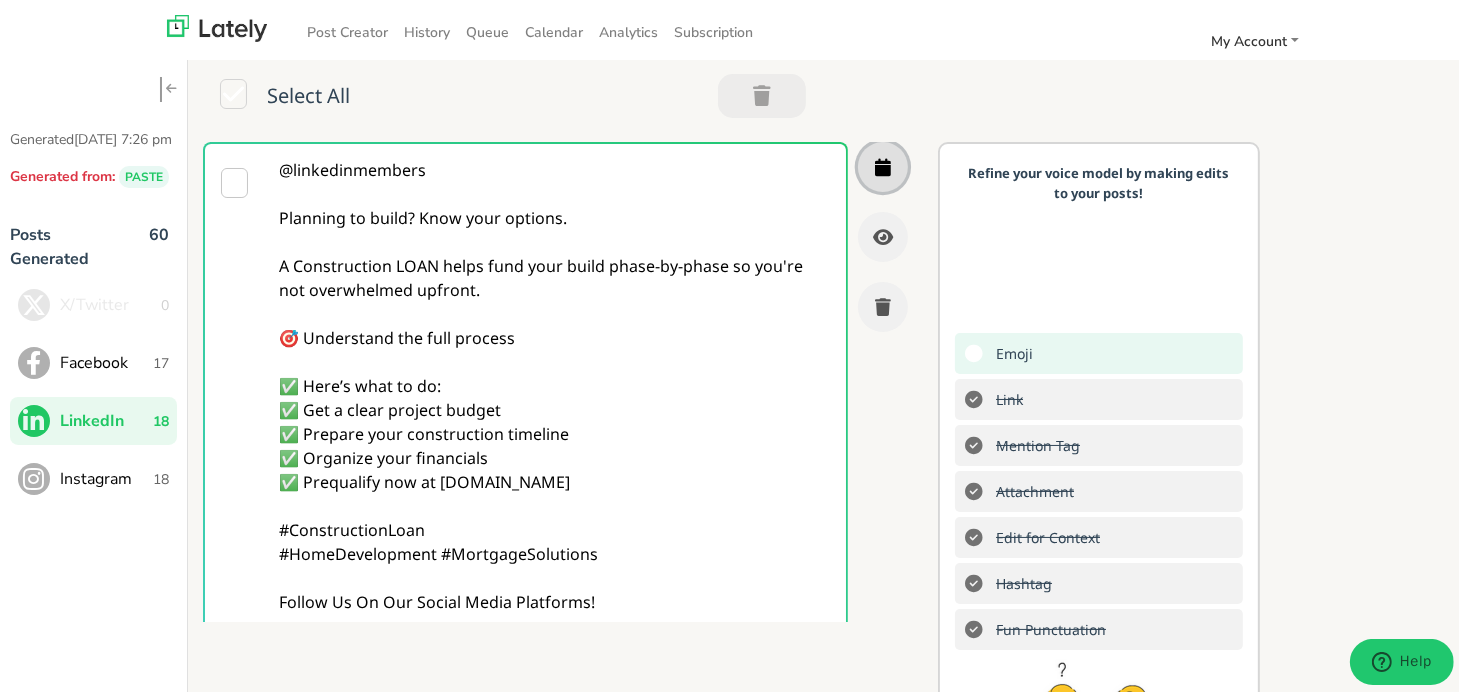 click at bounding box center (883, 163) 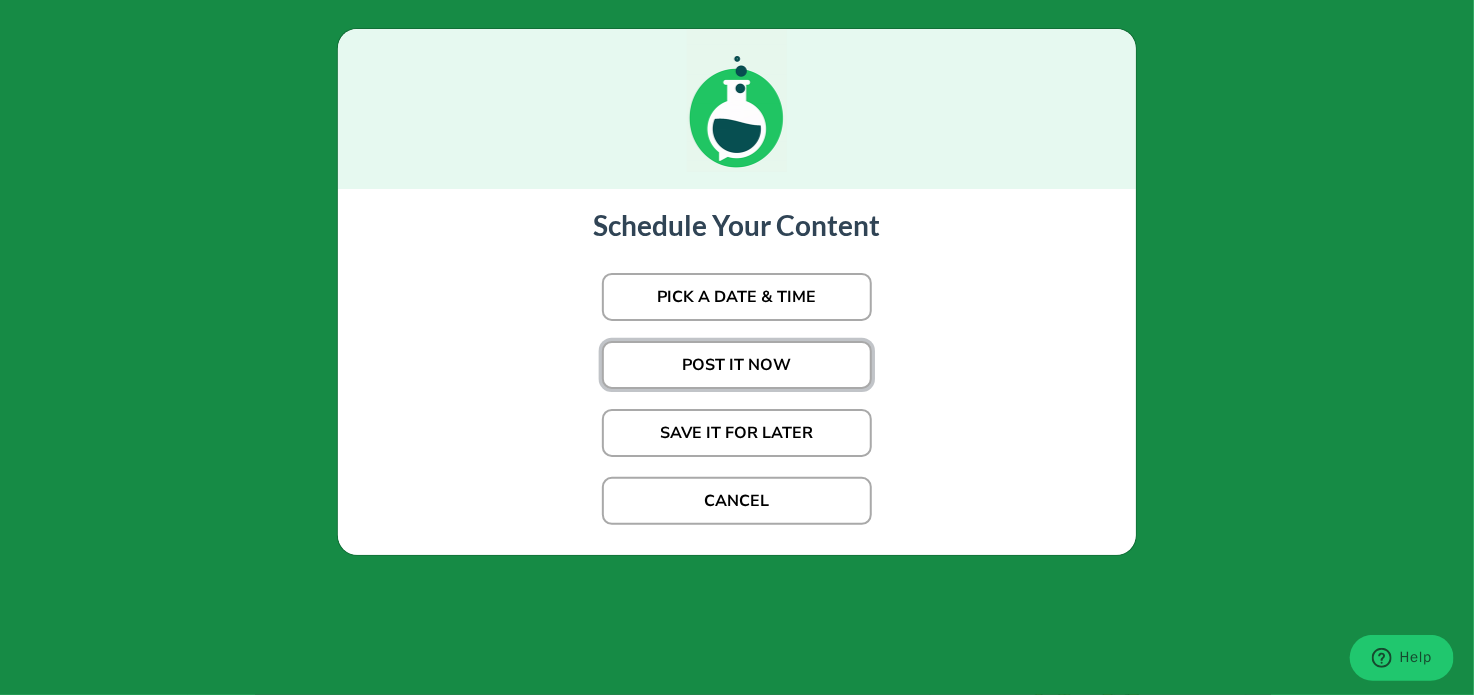 click on "POST IT NOW" at bounding box center [737, 365] 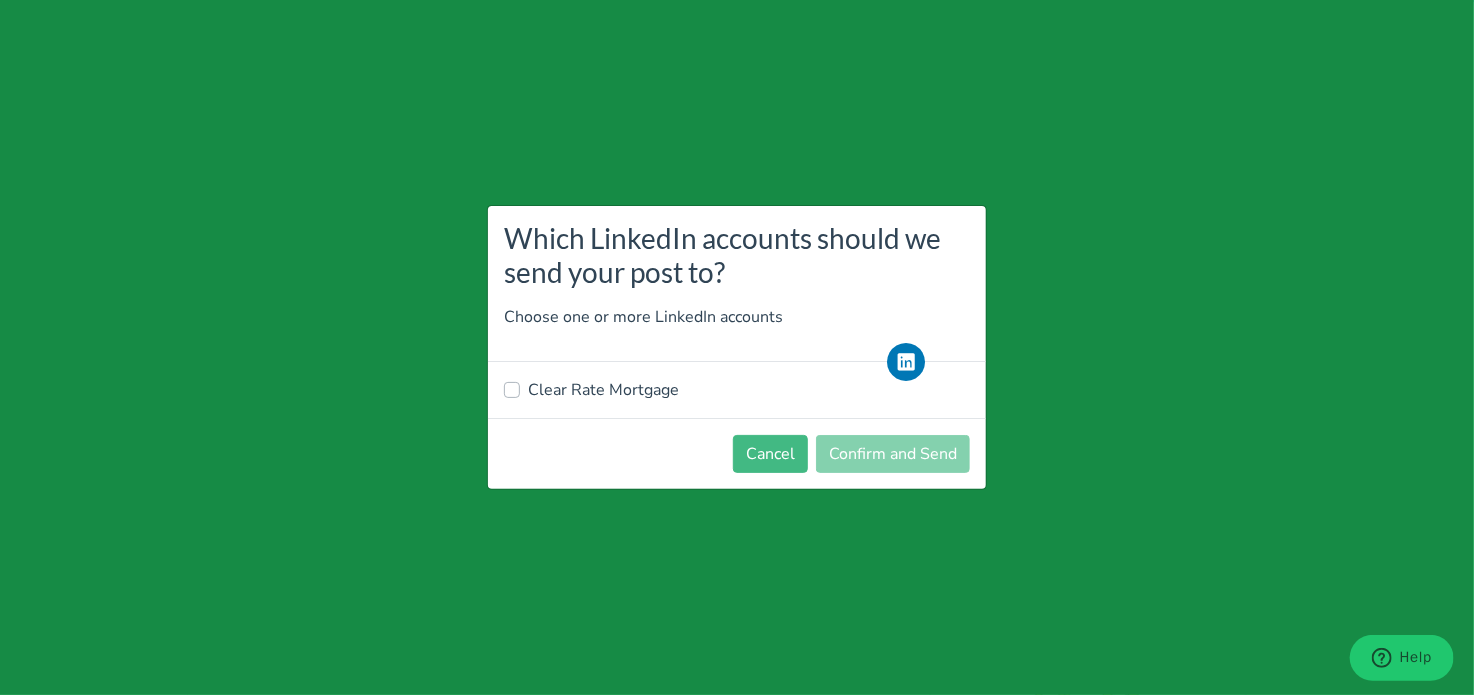 click on "Clear Rate Mortgage" at bounding box center [603, 390] 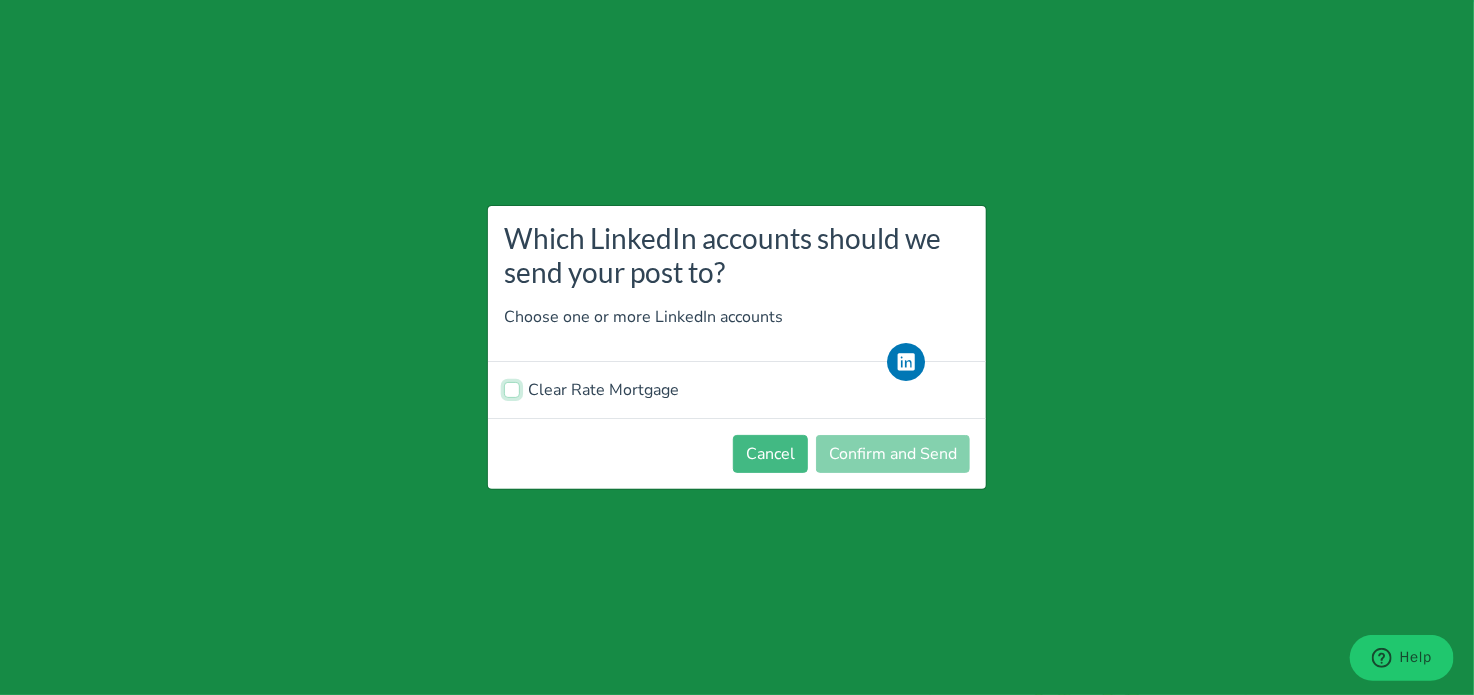 click on "Clear Rate Mortgage" at bounding box center [512, 388] 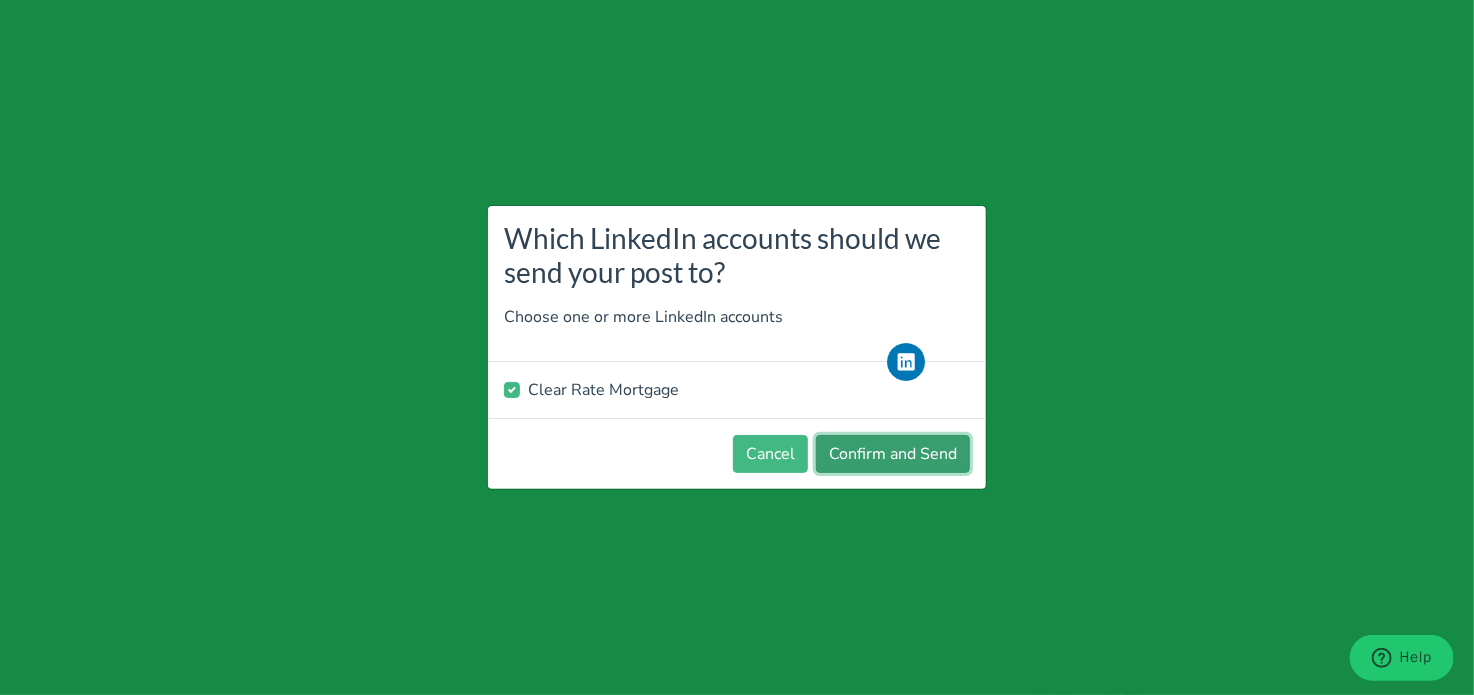 click on "Confirm and Send" at bounding box center (893, 454) 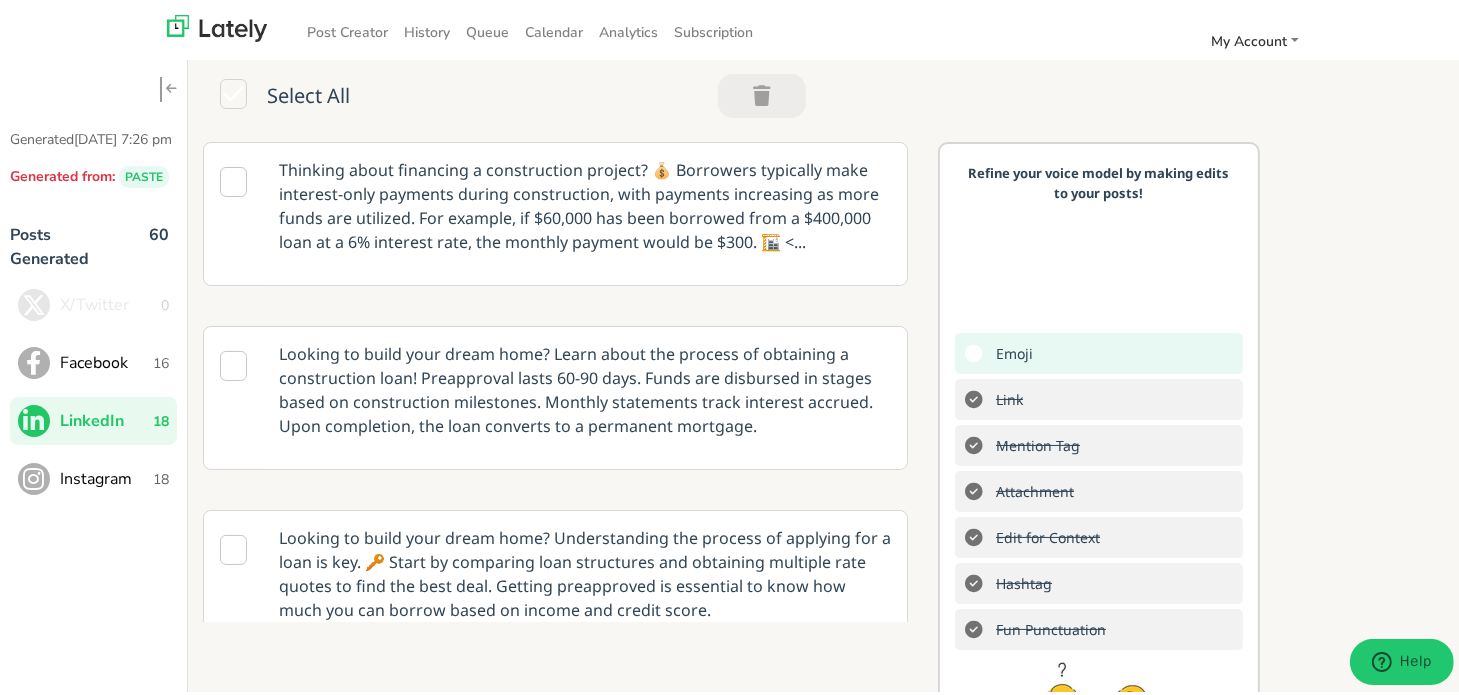 click on "Instagram 18" at bounding box center [93, 475] 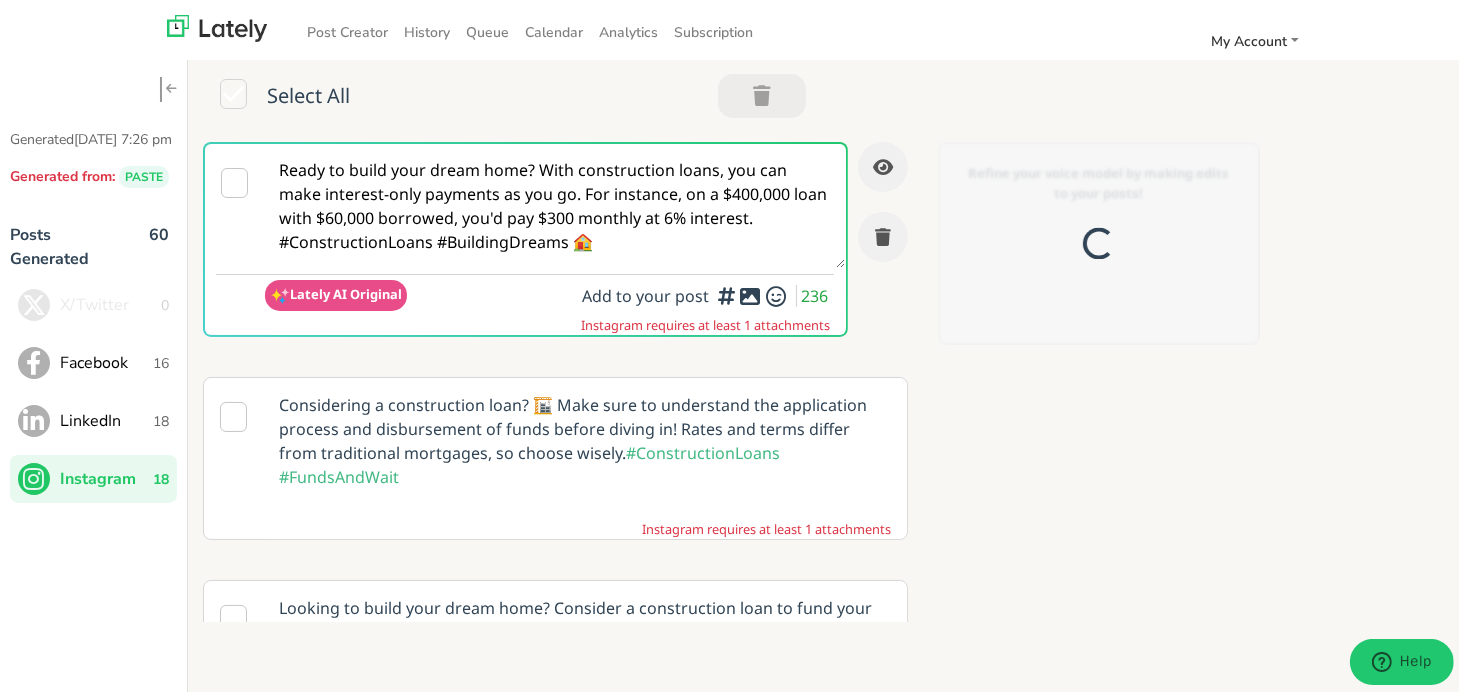 scroll, scrollTop: 0, scrollLeft: 0, axis: both 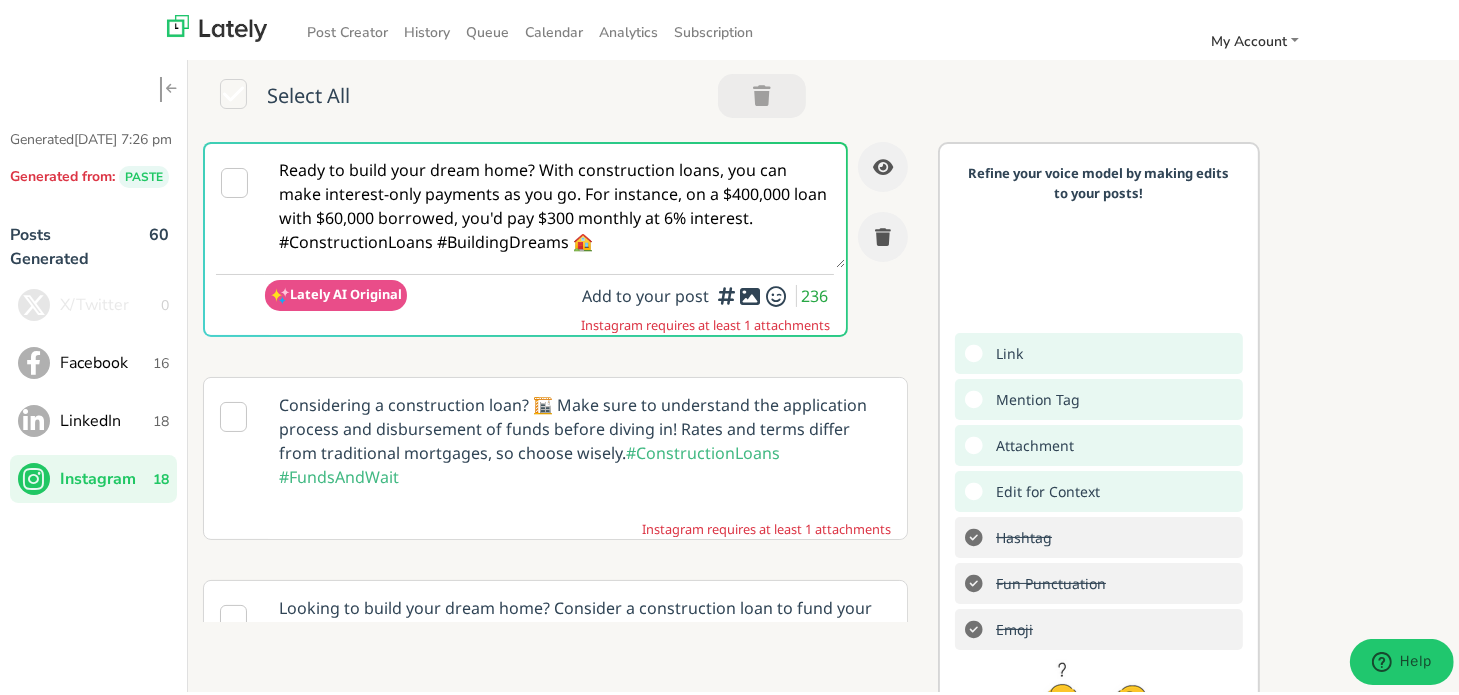 click on "Ready to build your dream home? With construction loans, you can make interest-only payments as you go. For instance, on a $400,000 loan with $60,000 borrowed, you'd pay $300 monthly at 6% interest. #ConstructionLoans #BuildingDreams 🏠" at bounding box center (555, 202) 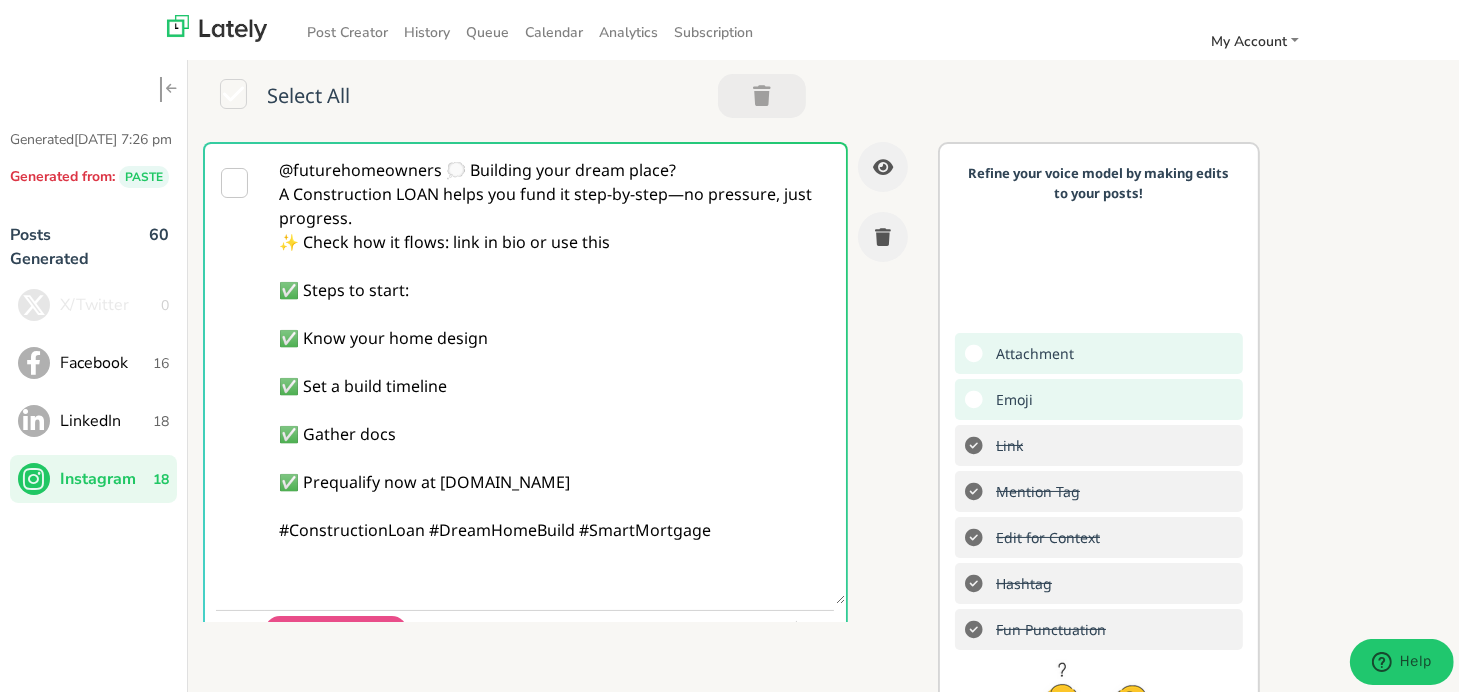 click on "@futurehomeowners 💭 Building your dream place?
A Construction LOAN helps you fund it step-by-step—no pressure, just progress.
✨ Check how it flows: link in bio or use this
✅ Steps to start:
✅ Know your home design
✅ Set a build timeline
✅ Gather docs
✅ Prequalify now at [DOMAIN_NAME]
#ConstructionLoan #DreamHomeBuild #SmartMortgage" at bounding box center (555, 370) 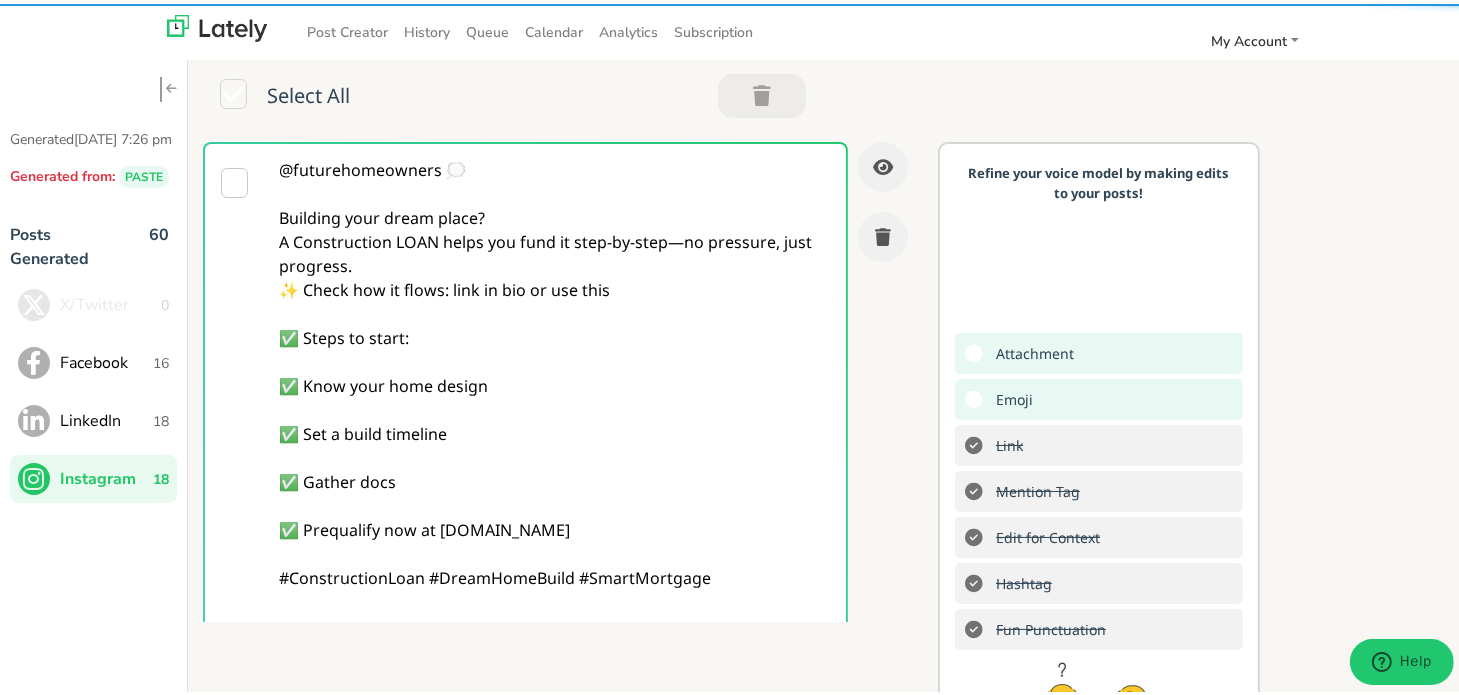 click on "@futurehomeowners 💭
Building your dream place?
A Construction LOAN helps you fund it step-by-step—no pressure, just progress.
✨ Check how it flows: link in bio or use this
✅ Steps to start:
✅ Know your home design
✅ Set a build timeline
✅ Gather docs
✅ Prequalify now at [DOMAIN_NAME]
#ConstructionLoan #DreamHomeBuild #SmartMortgage" at bounding box center [555, 394] 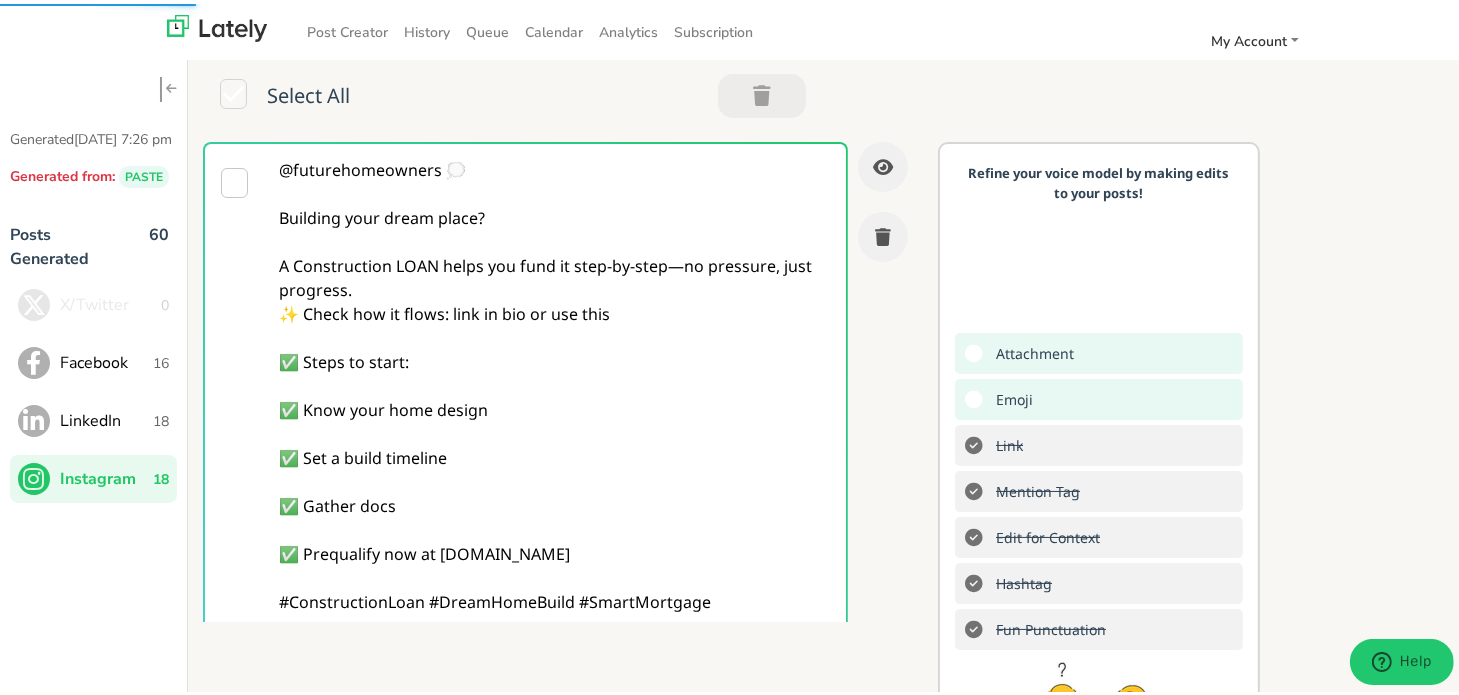click on "@futurehomeowners 💭
Building your dream place?
A Construction LOAN helps you fund it step-by-step—no pressure, just progress.
✨ Check how it flows: link in bio or use this
✅ Steps to start:
✅ Know your home design
✅ Set a build timeline
✅ Gather docs
✅ Prequalify now at [DOMAIN_NAME]
#ConstructionLoan #DreamHomeBuild #SmartMortgage" at bounding box center (555, 406) 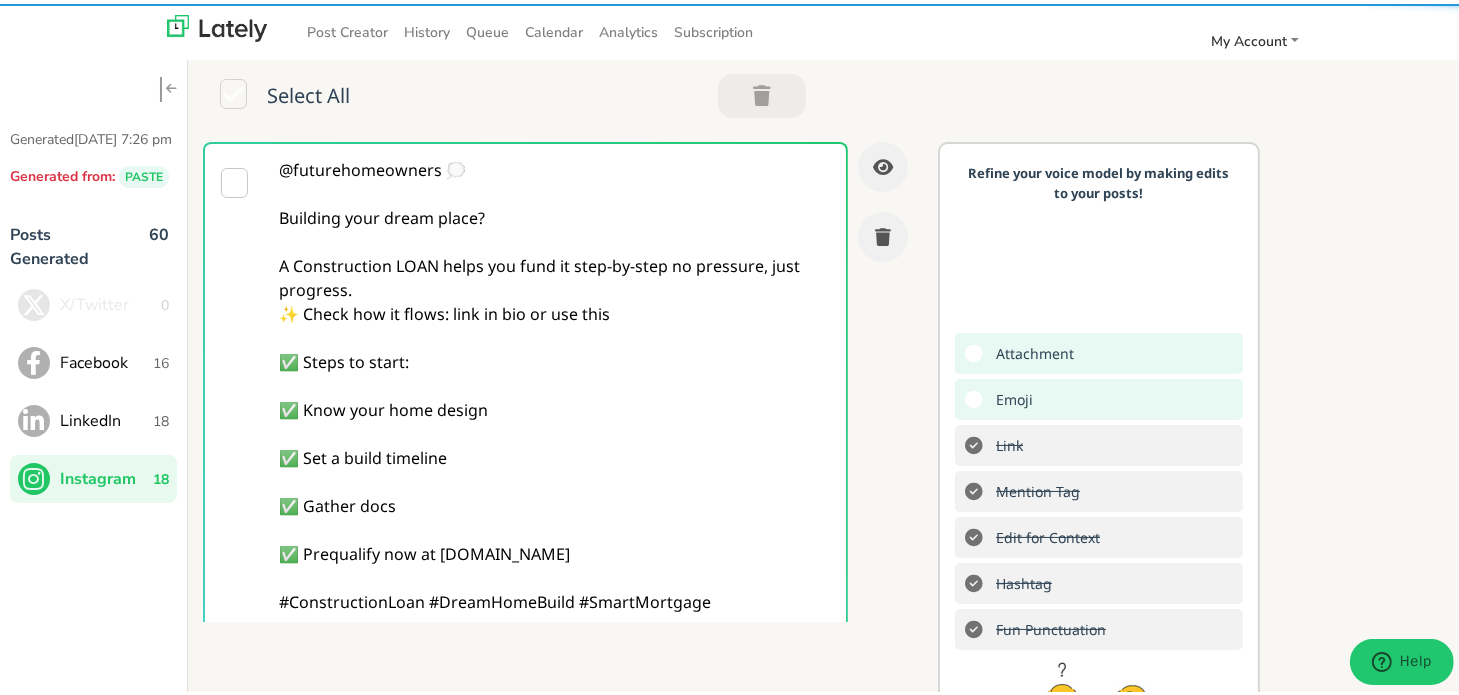 click on "@futurehomeowners 💭
Building your dream place?
A Construction LOAN helps you fund it step-by-step no pressure, just progress.
✨ Check how it flows: link in bio or use this
✅ Steps to start:
✅ Know your home design
✅ Set a build timeline
✅ Gather docs
✅ Prequalify now at [DOMAIN_NAME]
#ConstructionLoan #DreamHomeBuild #SmartMortgage" at bounding box center [555, 406] 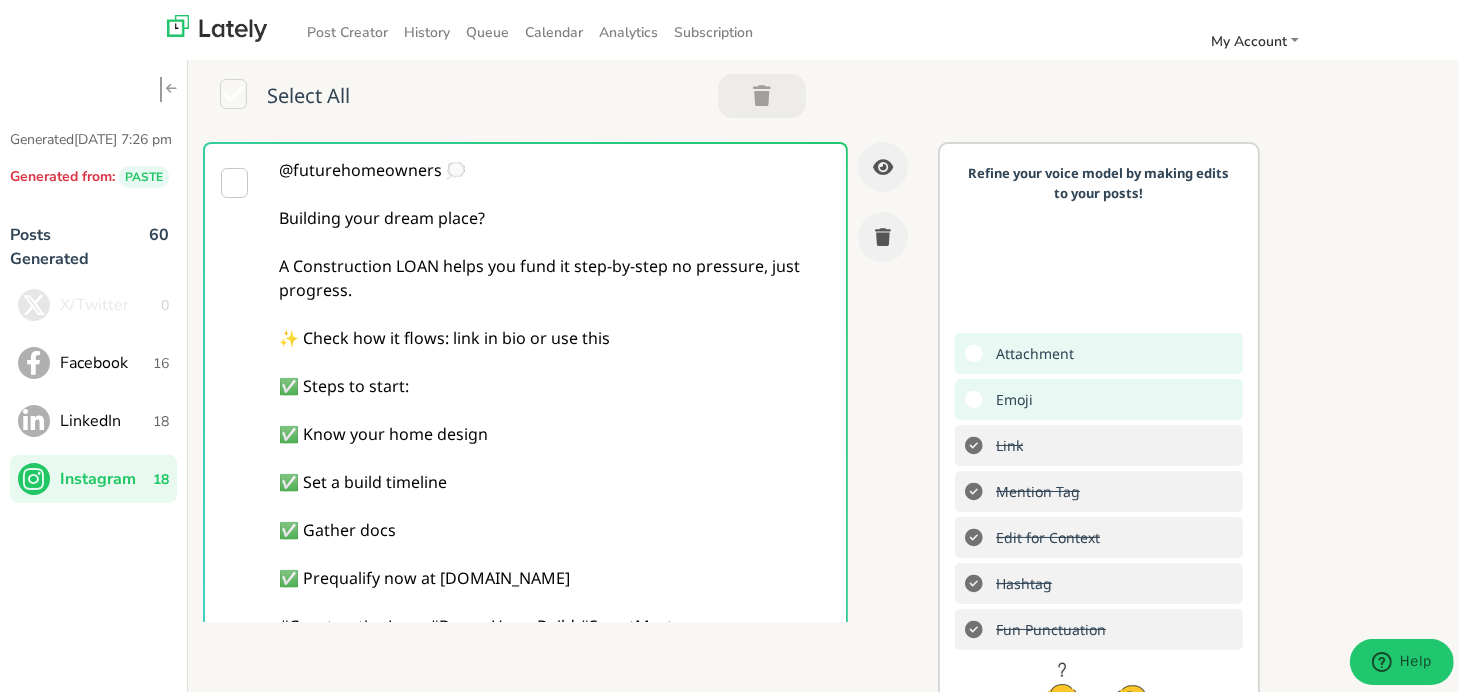 click on "@futurehomeowners 💭
Building your dream place?
A Construction LOAN helps you fund it step-by-step no pressure, just progress.
✨ Check how it flows: link in bio or use this
✅ Steps to start:
✅ Know your home design
✅ Set a build timeline
✅ Gather docs
✅ Prequalify now at [DOMAIN_NAME]
#ConstructionLoan #DreamHomeBuild #SmartMortgage" at bounding box center [555, 418] 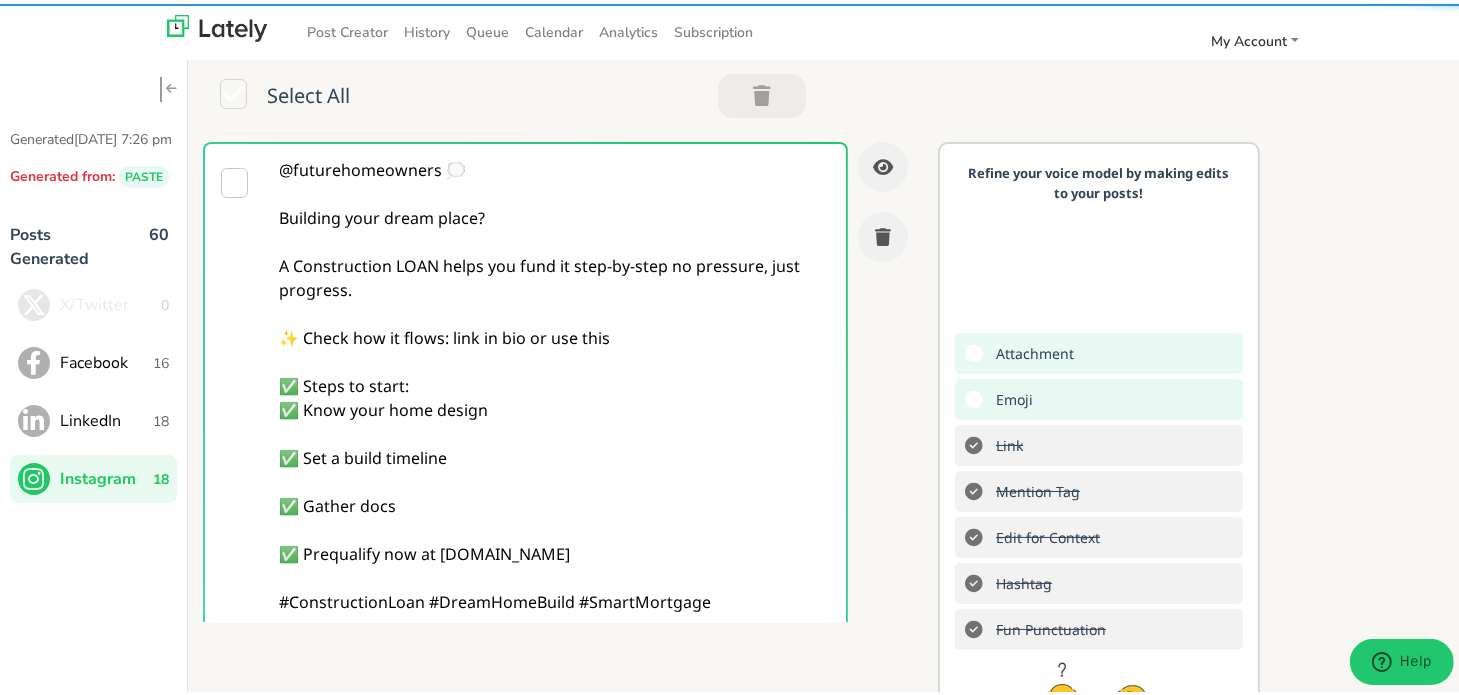 click on "@futurehomeowners 💭
Building your dream place?
A Construction LOAN helps you fund it step-by-step no pressure, just progress.
✨ Check how it flows: link in bio or use this
✅ Steps to start:
✅ Know your home design
✅ Set a build timeline
✅ Gather docs
✅ Prequalify now at [DOMAIN_NAME]
#ConstructionLoan #DreamHomeBuild #SmartMortgage" at bounding box center (555, 418) 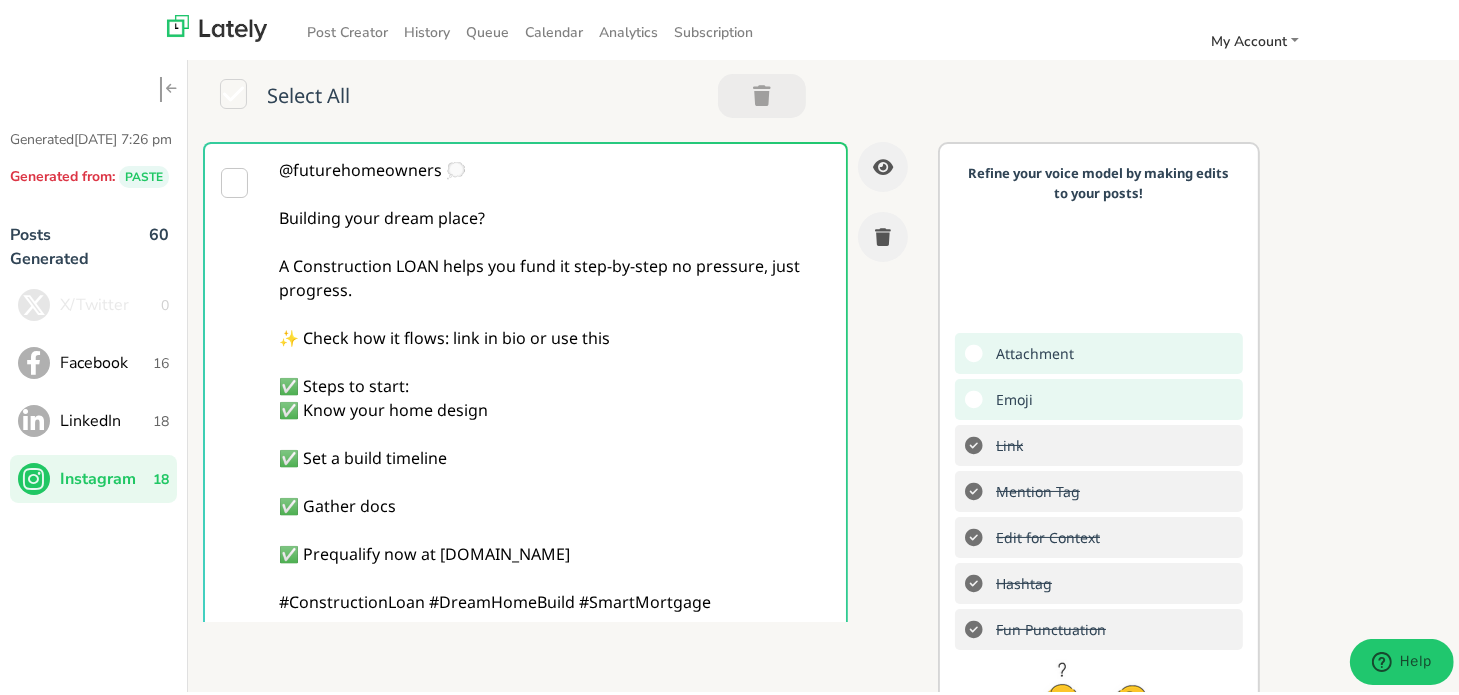 click on "@futurehomeowners 💭
Building your dream place?
A Construction LOAN helps you fund it step-by-step no pressure, just progress.
✨ Check how it flows: link in bio or use this
✅ Steps to start:
✅ Know your home design
✅ Set a build timeline
✅ Gather docs
✅ Prequalify now at [DOMAIN_NAME]
#ConstructionLoan #DreamHomeBuild #SmartMortgage" at bounding box center [555, 418] 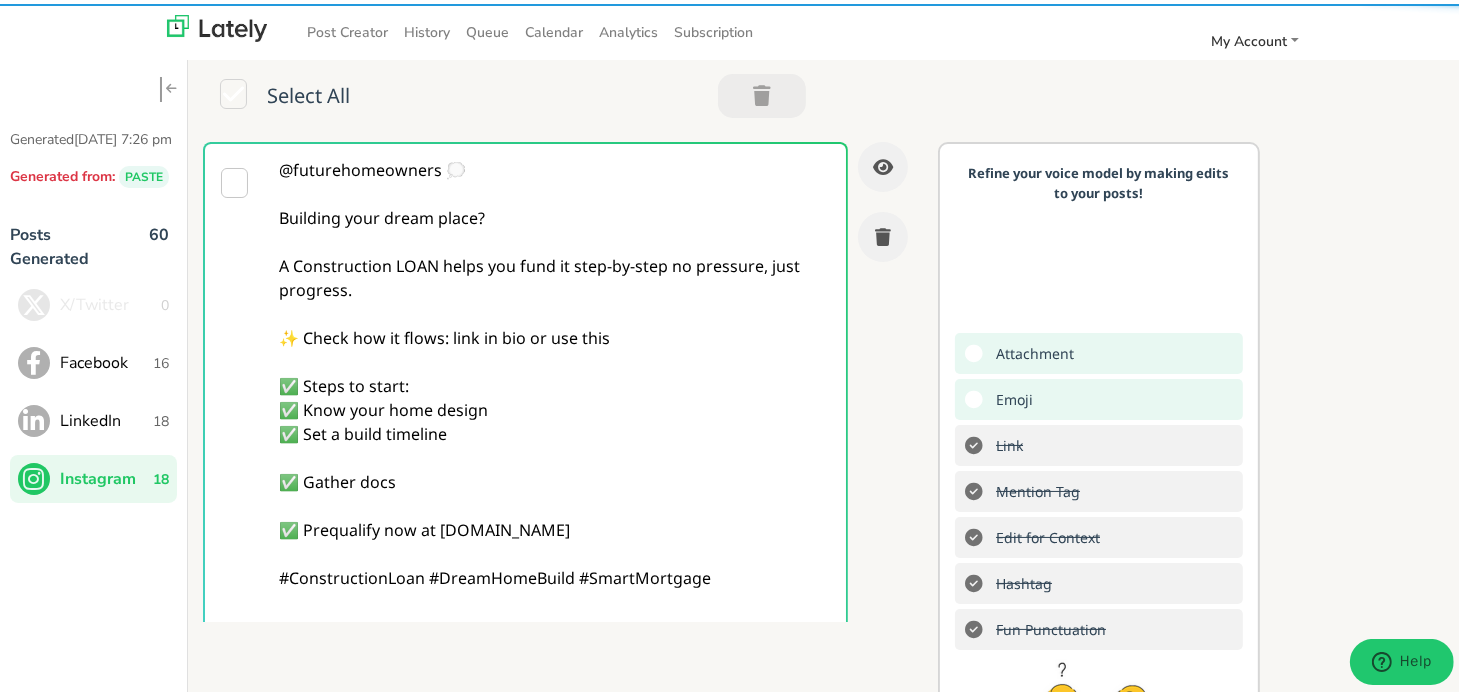 click on "@futurehomeowners 💭
Building your dream place?
A Construction LOAN helps you fund it step-by-step no pressure, just progress.
✨ Check how it flows: link in bio or use this
✅ Steps to start:
✅ Know your home design
✅ Set a build timeline
✅ Gather docs
✅ Prequalify now at [DOMAIN_NAME]
#ConstructionLoan #DreamHomeBuild #SmartMortgage" at bounding box center [555, 418] 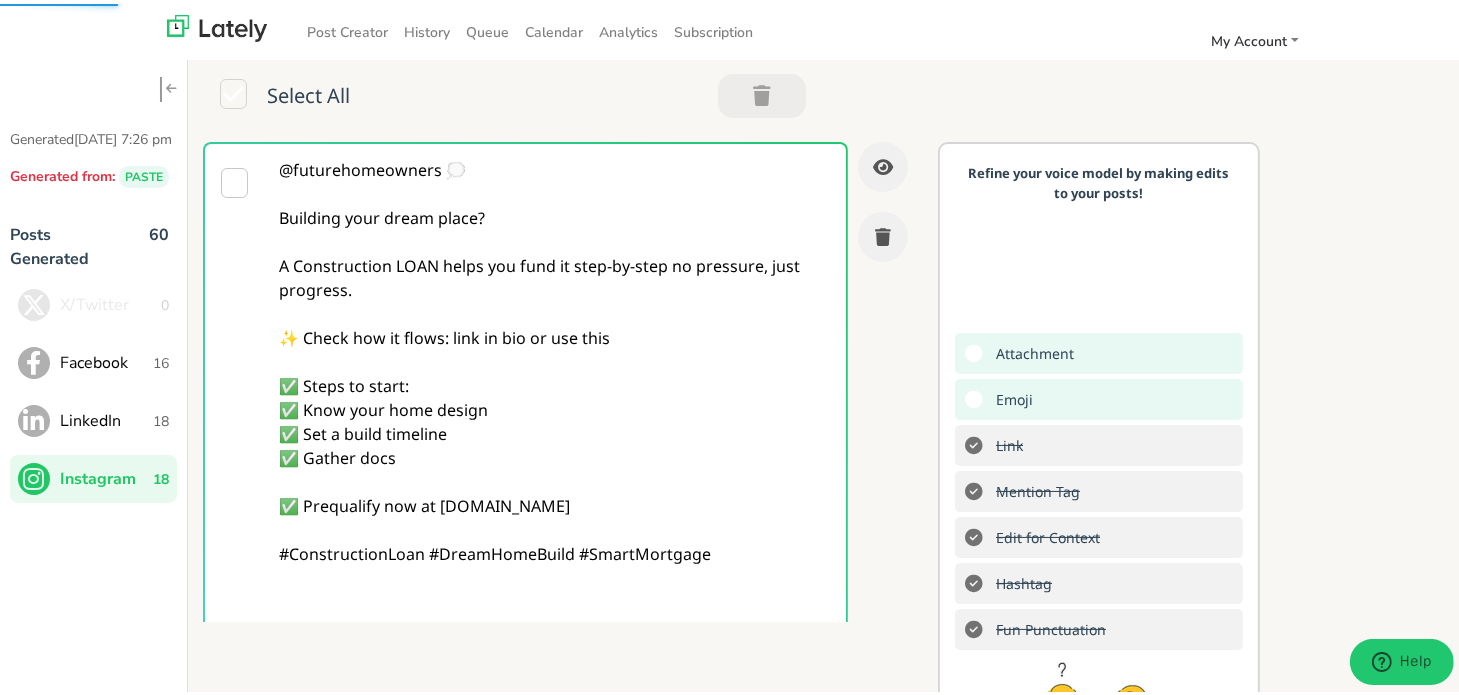 click on "@futurehomeowners 💭
Building your dream place?
A Construction LOAN helps you fund it step-by-step no pressure, just progress.
✨ Check how it flows: link in bio or use this
✅ Steps to start:
✅ Know your home design
✅ Set a build timeline
✅ Gather docs
✅ Prequalify now at [DOMAIN_NAME]
#ConstructionLoan #DreamHomeBuild #SmartMortgage" at bounding box center [555, 418] 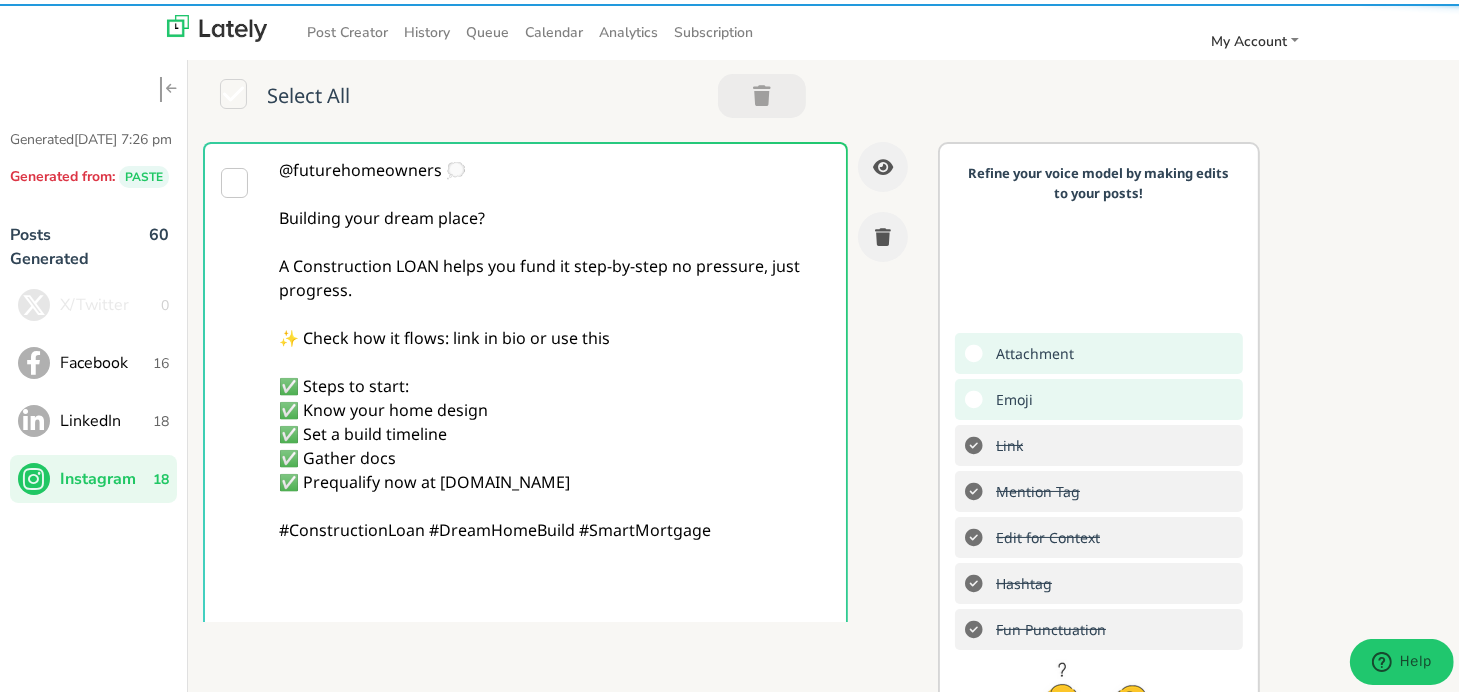 click on "@futurehomeowners 💭
Building your dream place?
A Construction LOAN helps you fund it step-by-step no pressure, just progress.
✨ Check how it flows: link in bio or use this
✅ Steps to start:
✅ Know your home design
✅ Set a build timeline
✅ Gather docs
✅ Prequalify now at [DOMAIN_NAME]
#ConstructionLoan #DreamHomeBuild #SmartMortgage" at bounding box center (555, 418) 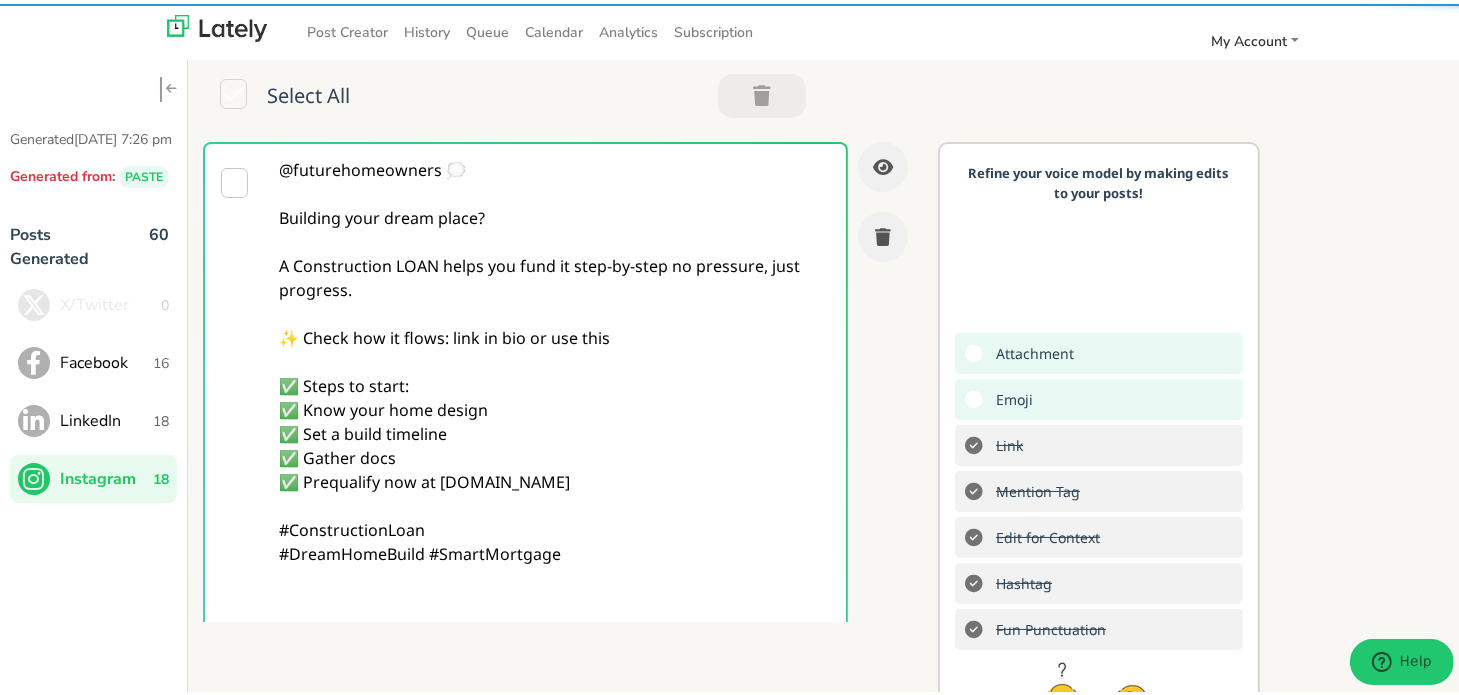 click on "@futurehomeowners 💭
Building your dream place?
A Construction LOAN helps you fund it step-by-step no pressure, just progress.
✨ Check how it flows: link in bio or use this
✅ Steps to start:
✅ Know your home design
✅ Set a build timeline
✅ Gather docs
✅ Prequalify now at [DOMAIN_NAME]
#ConstructionLoan
#DreamHomeBuild #SmartMortgage" at bounding box center [555, 418] 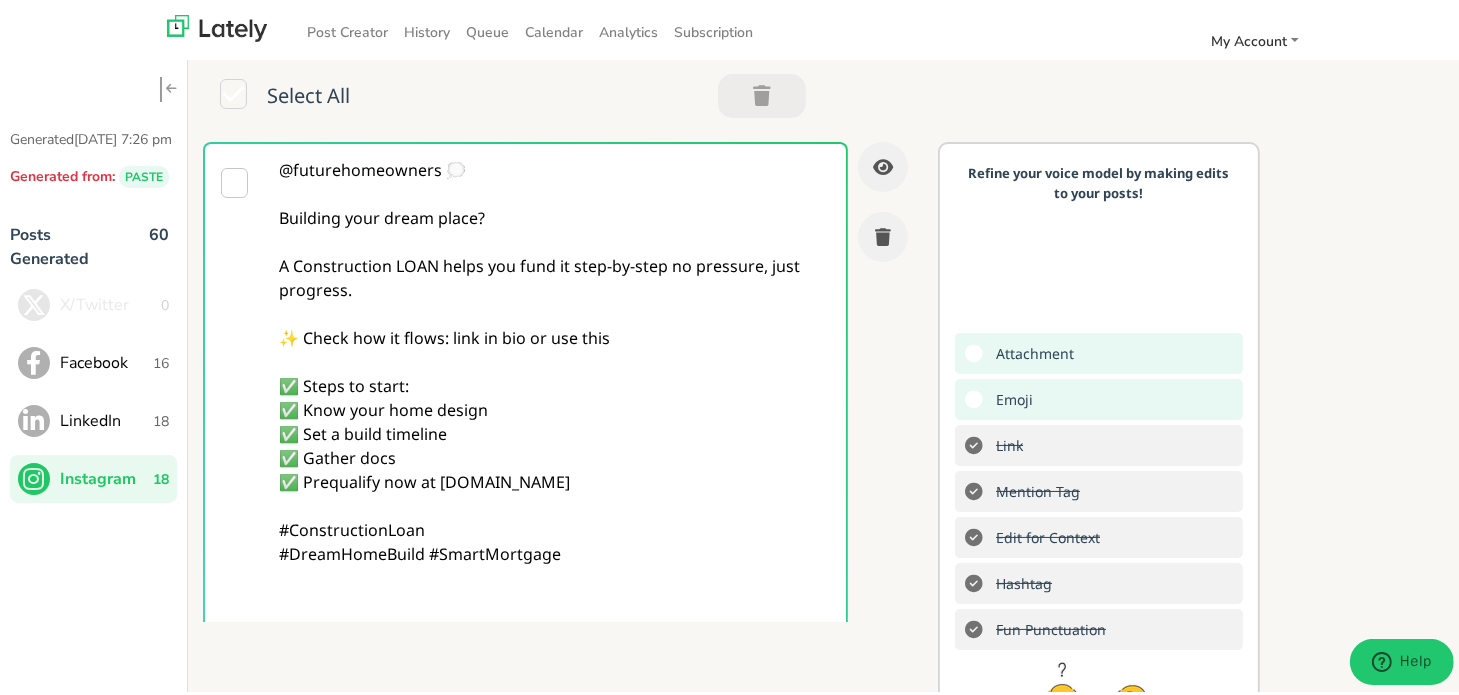 paste on "Follow Us On Our Social Media Platforms!
Facebook: [URL][DOMAIN_NAME]
LinkedIn: [URL][DOMAIN_NAME]
Instagram: [URL][DOMAIN_NAME][DOMAIN_NAME]" 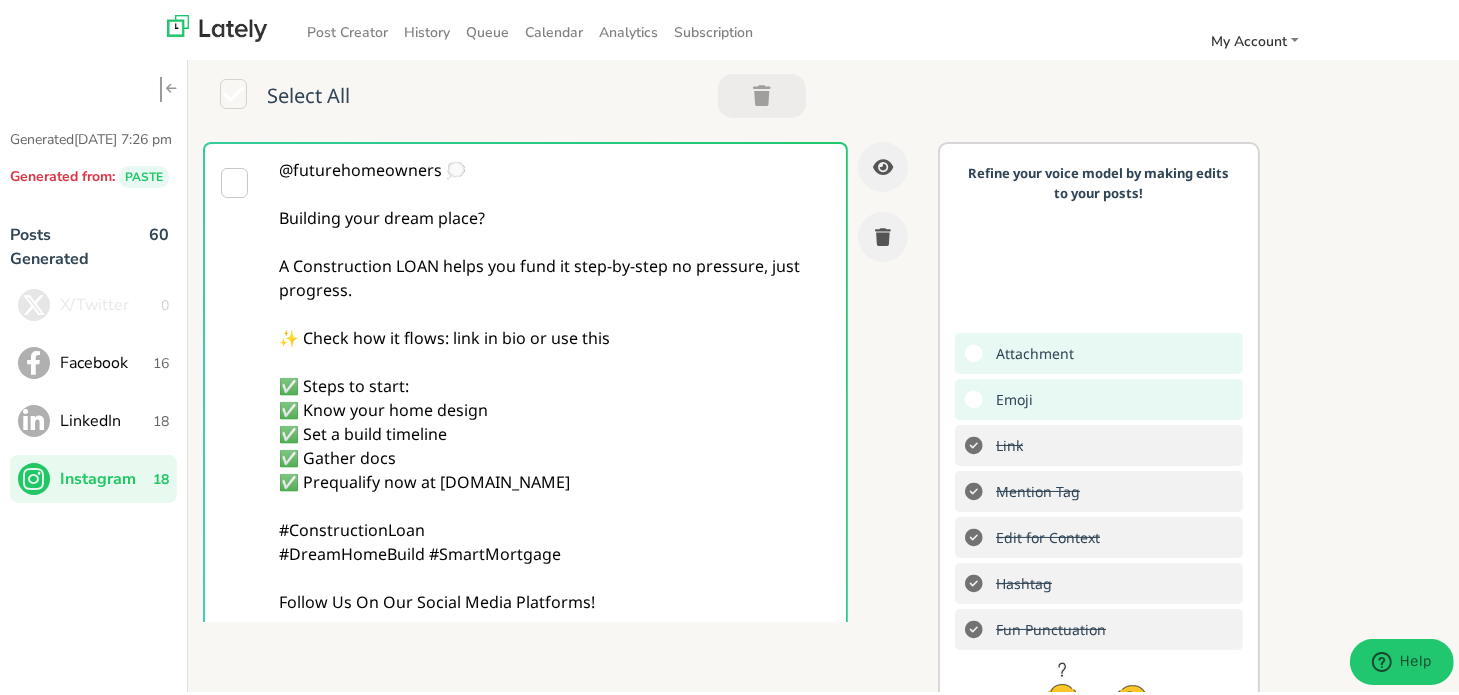 scroll, scrollTop: 109, scrollLeft: 0, axis: vertical 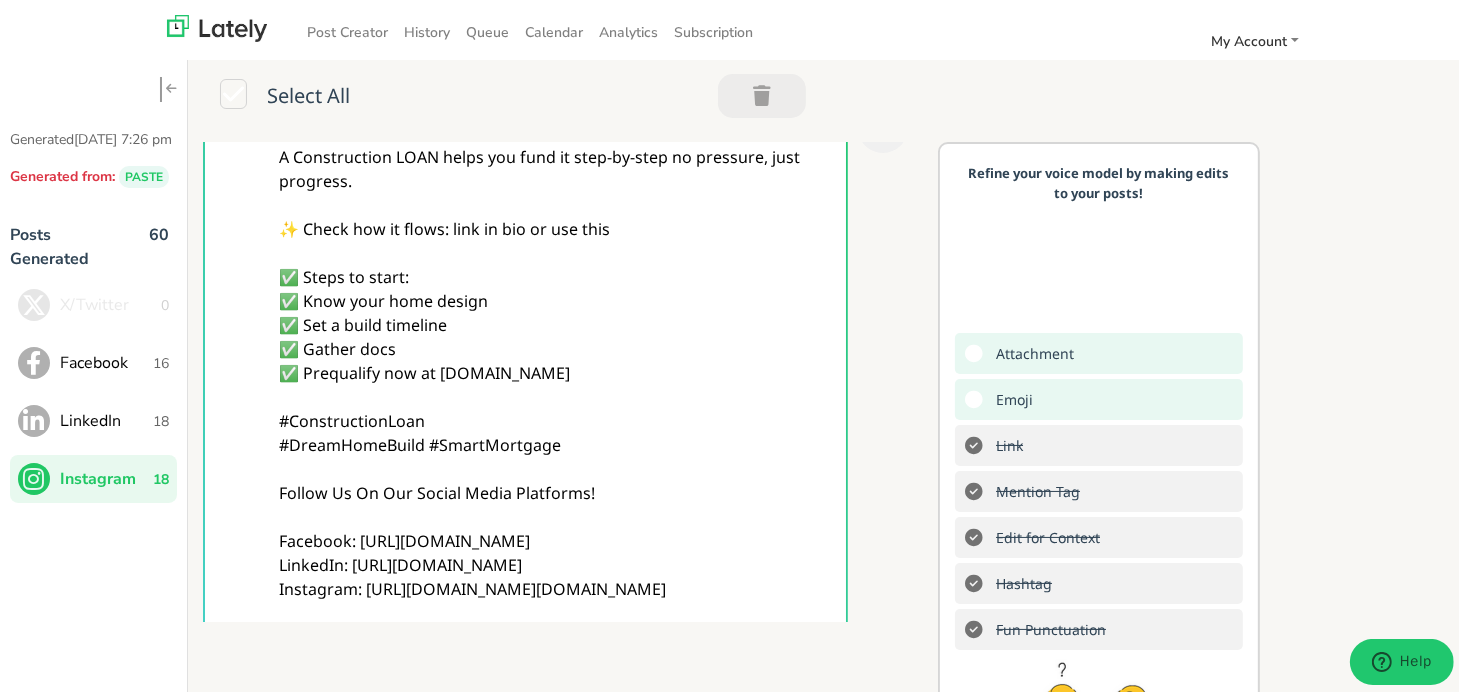 type on "@futurehomeowners 💭
Building your dream place?
A Construction LOAN helps you fund it step-by-step no pressure, just progress.
✨ Check how it flows: link in bio or use this
✅ Steps to start:
✅ Know your home design
✅ Set a build timeline
✅ Gather docs
✅ Prequalify now at [DOMAIN_NAME]
#ConstructionLoan
#DreamHomeBuild #SmartMortgage
Follow Us On Our Social Media Platforms!
Facebook: [URL][DOMAIN_NAME]
LinkedIn: [URL][DOMAIN_NAME]
Instagram: [URL][DOMAIN_NAME][DOMAIN_NAME]" 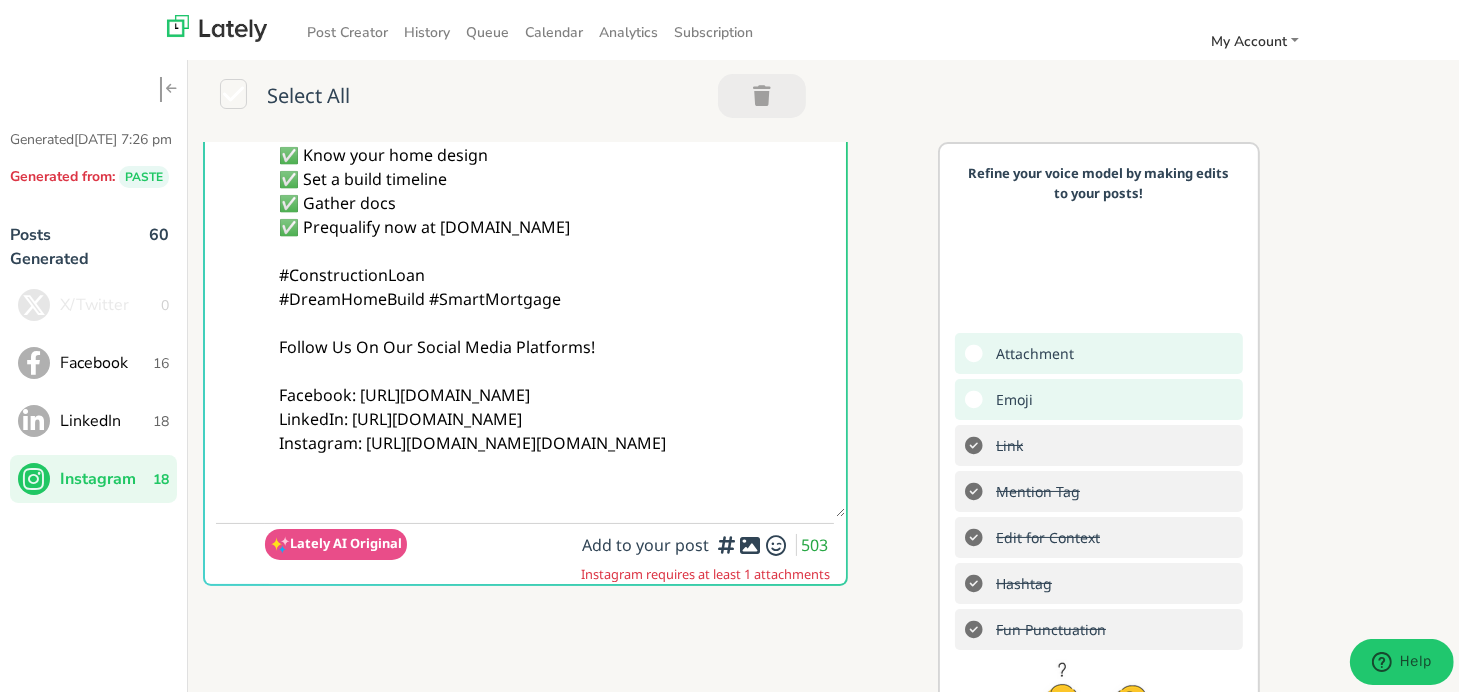 scroll, scrollTop: 309, scrollLeft: 0, axis: vertical 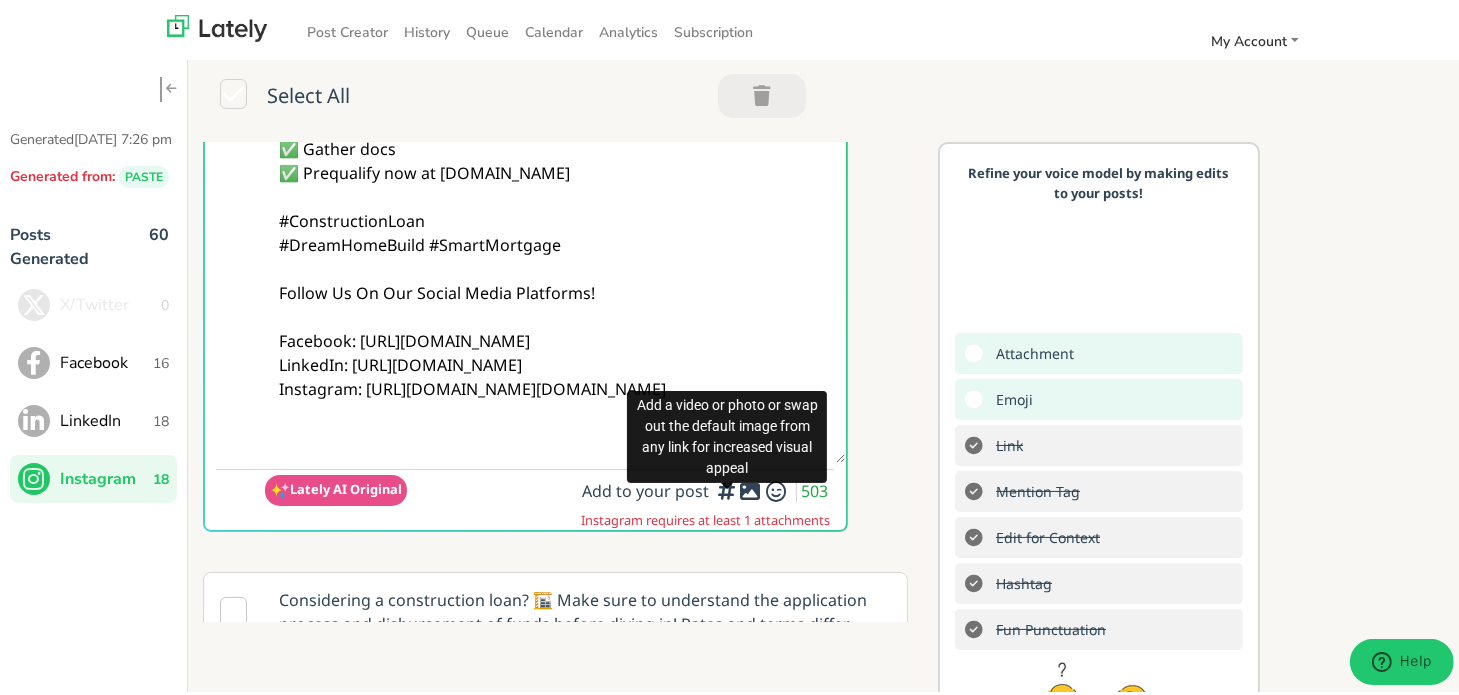 click at bounding box center (751, 487) 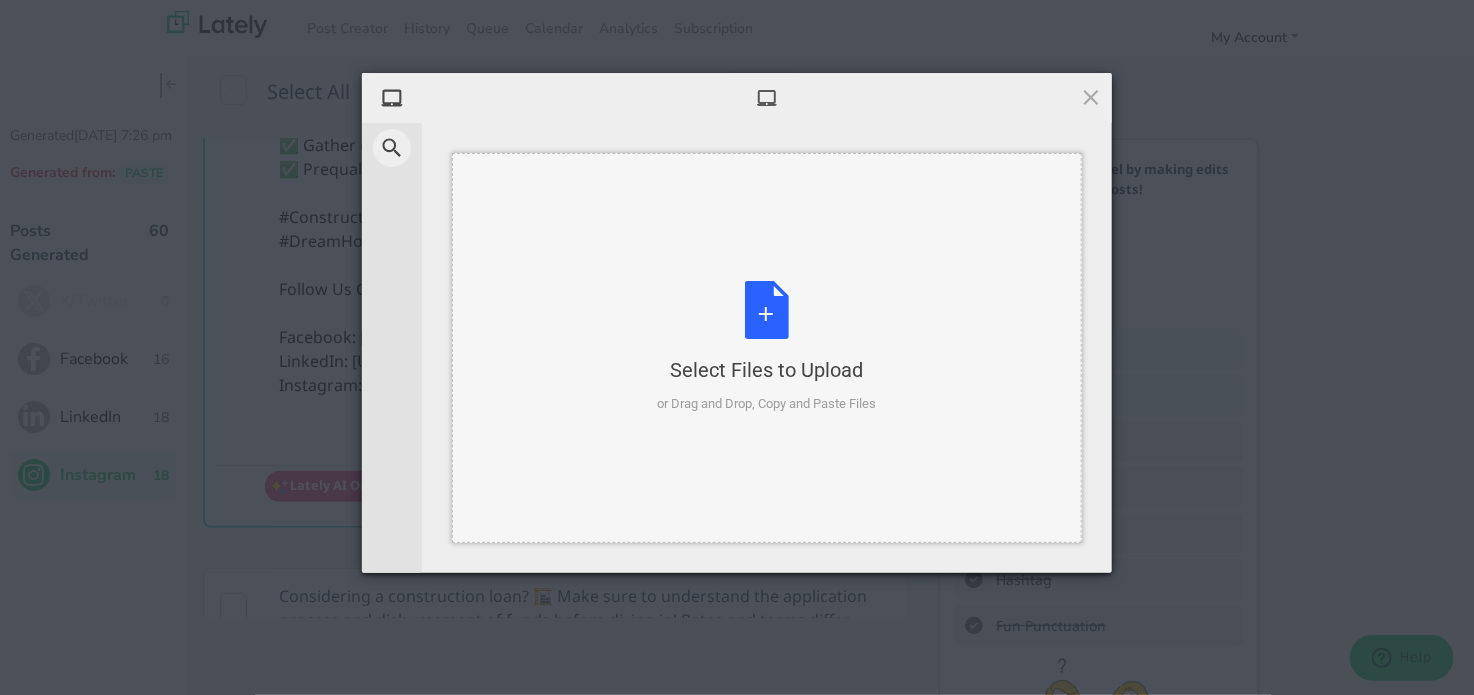 click on "Select Files to Upload
or Drag and Drop, Copy and Paste Files" at bounding box center [767, 348] 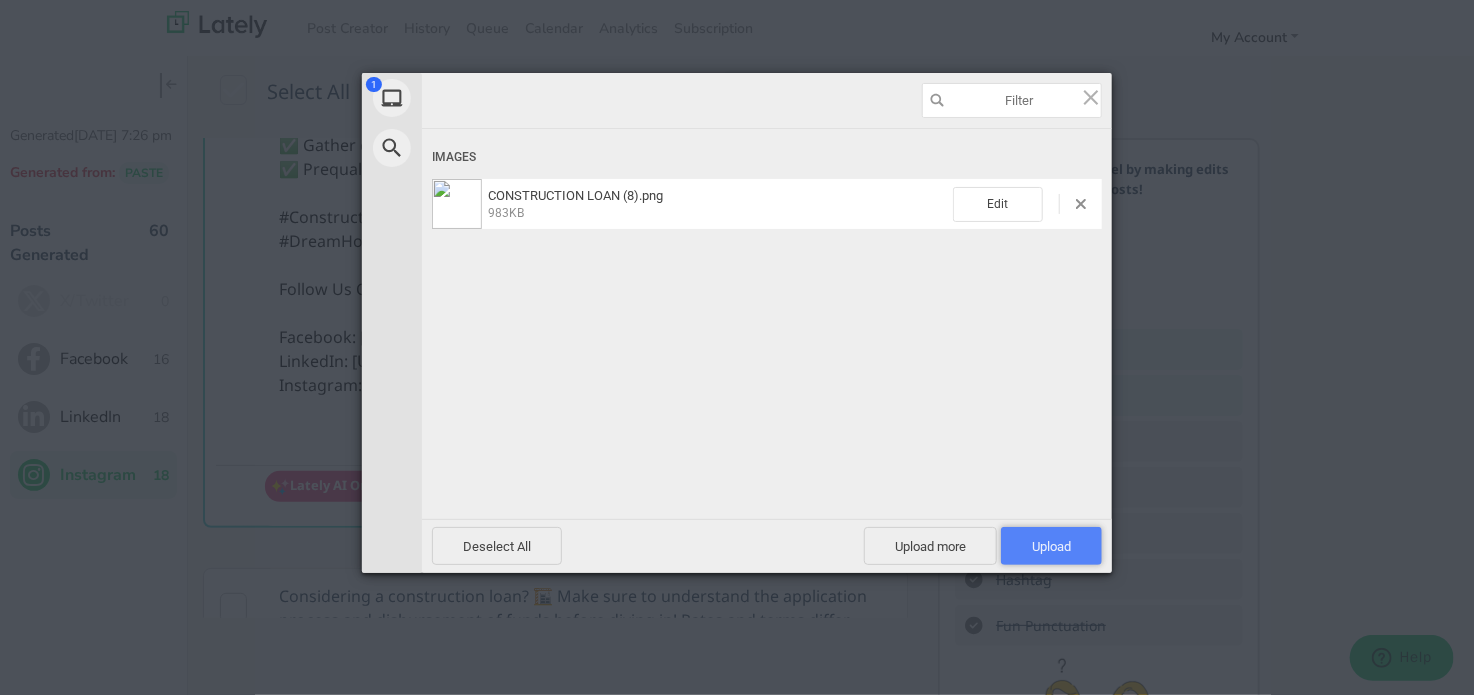 click on "Upload
1" at bounding box center (1051, 546) 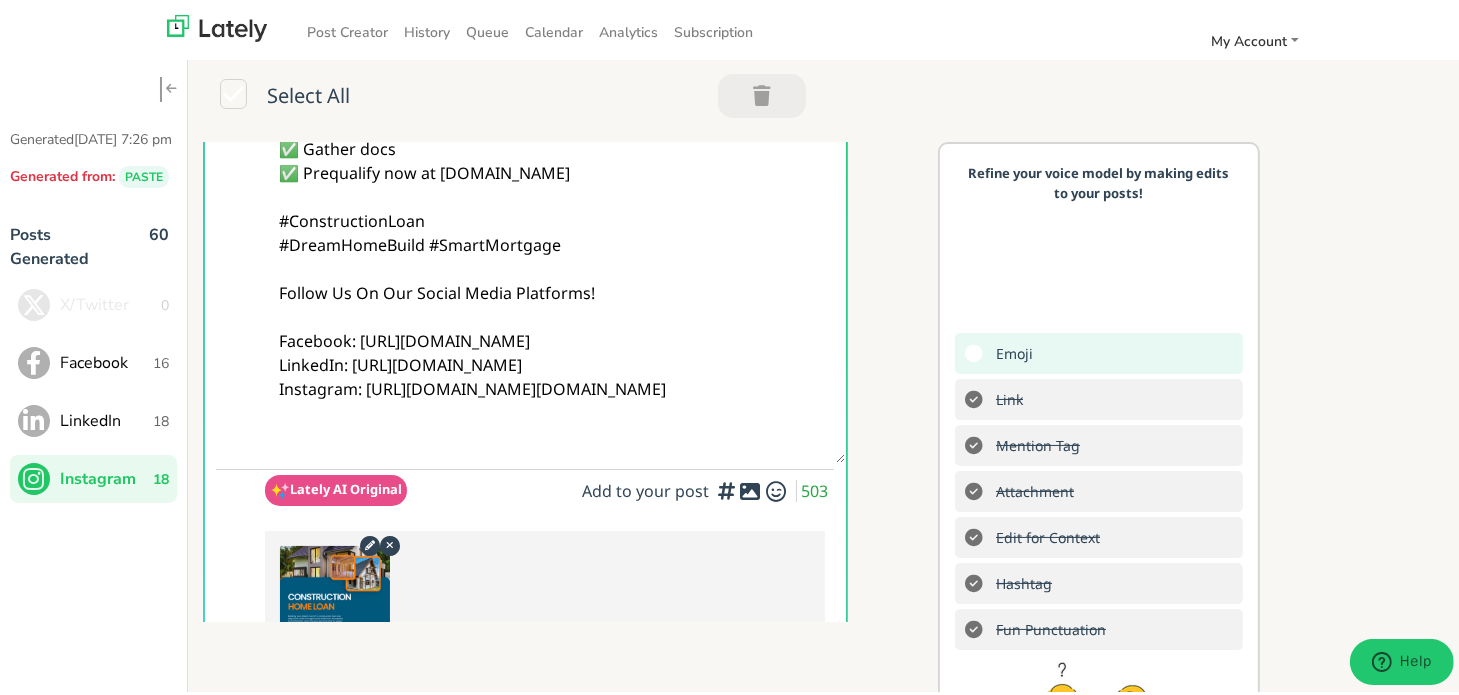 scroll, scrollTop: 0, scrollLeft: 0, axis: both 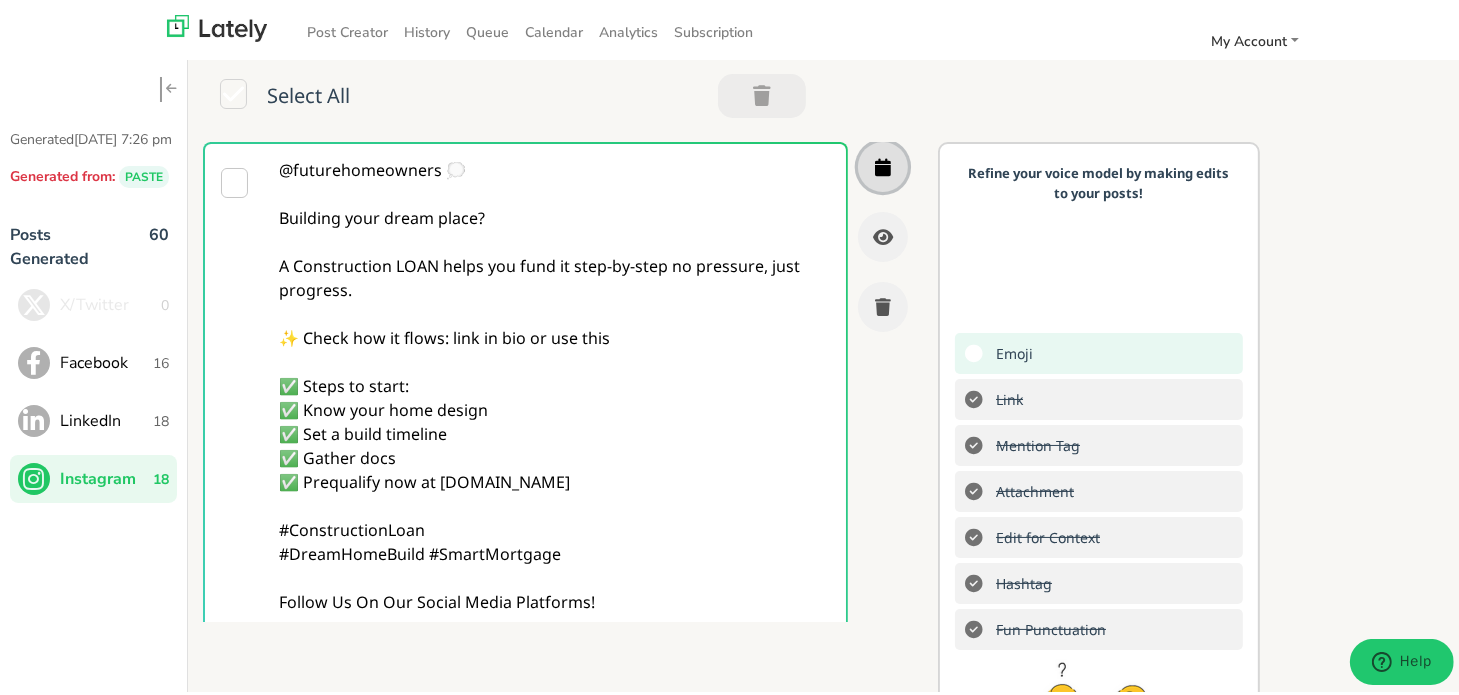 click at bounding box center [883, 163] 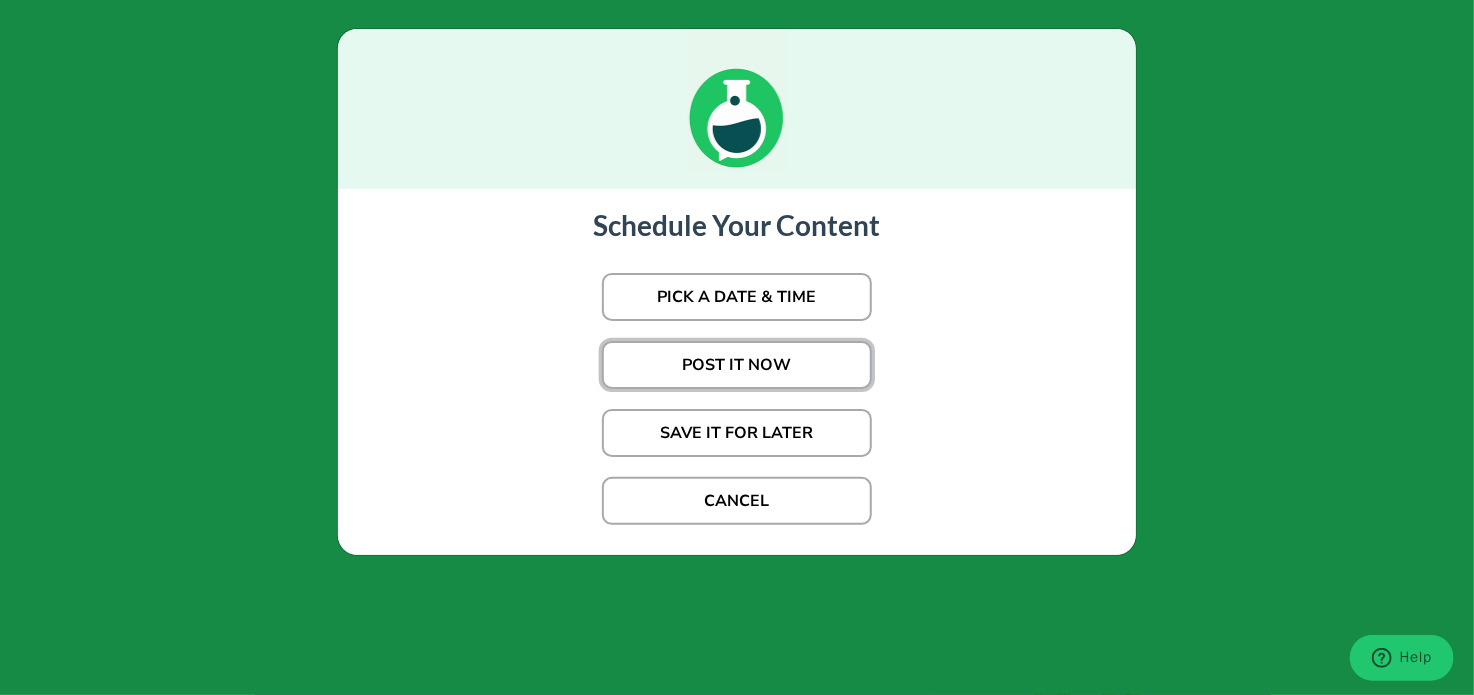 click on "POST IT NOW" at bounding box center [737, 365] 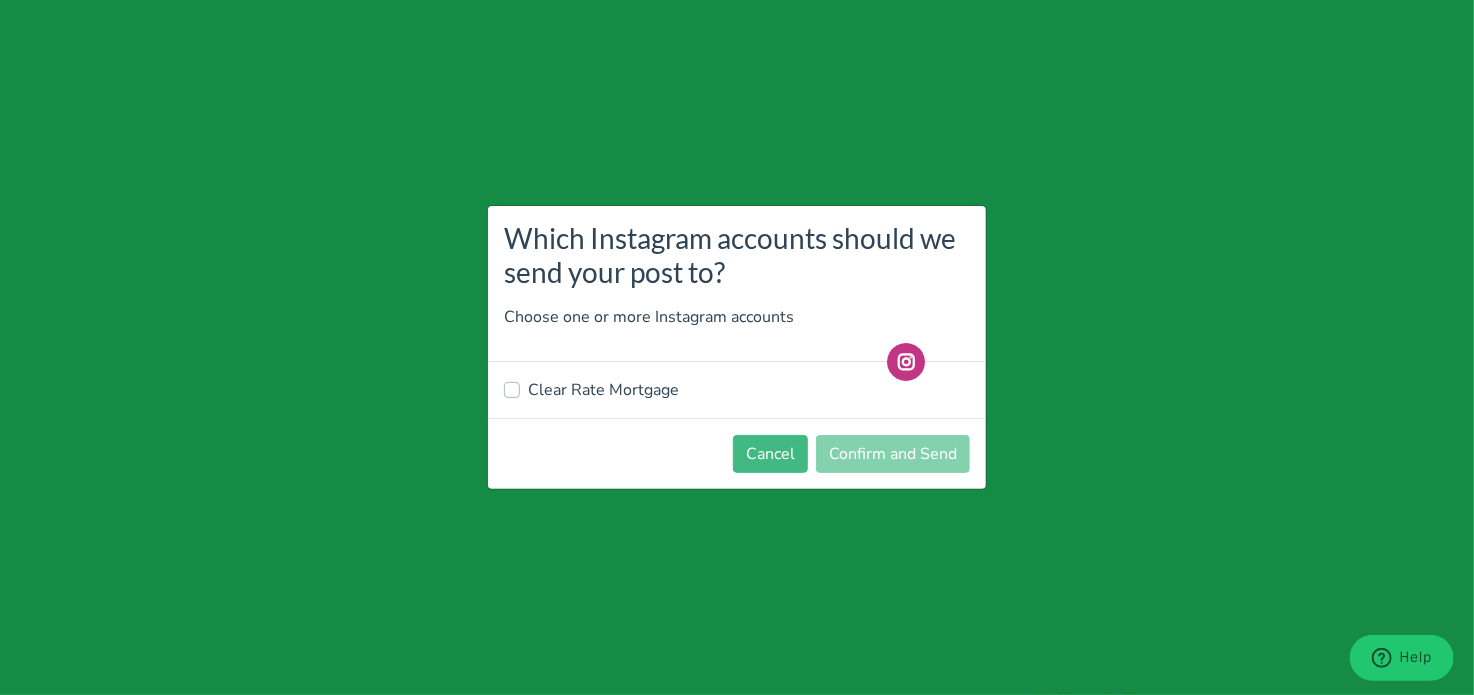 click on "Clear Rate Mortgage" at bounding box center (603, 390) 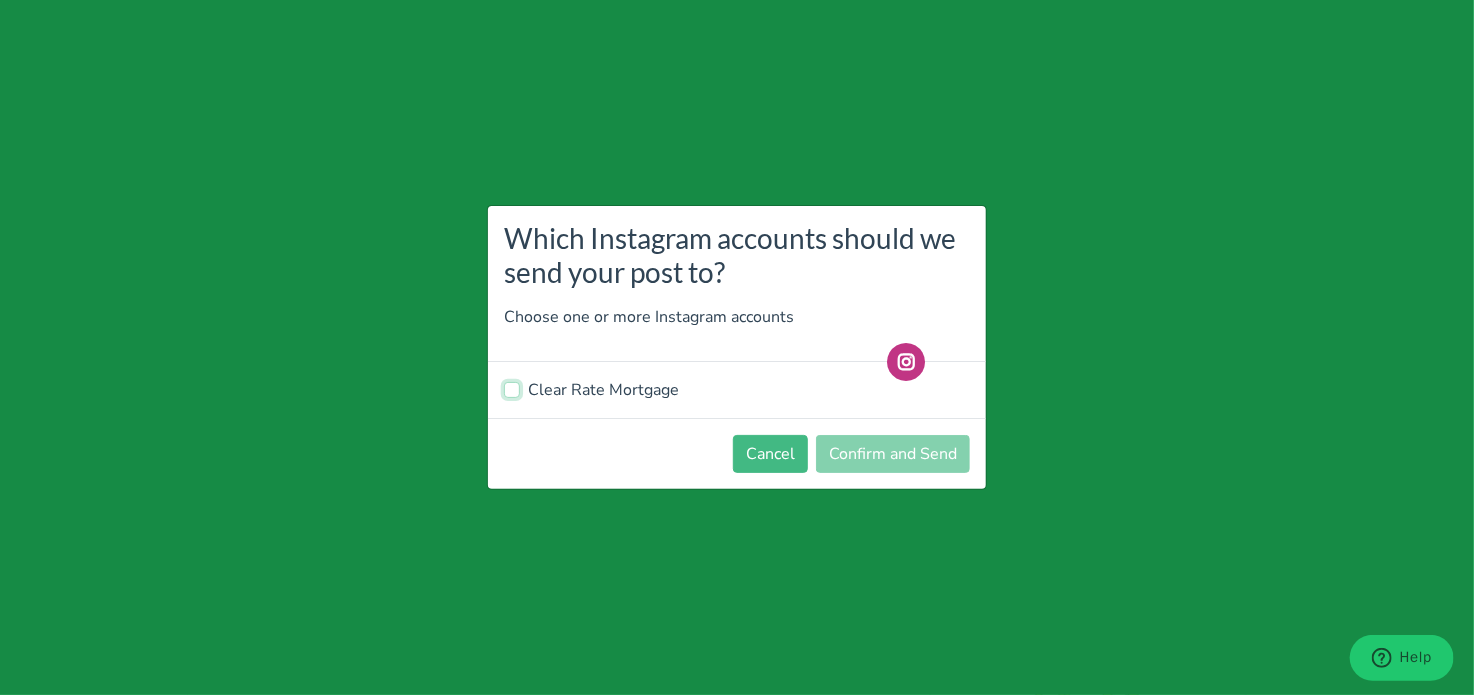 click on "Clear Rate Mortgage" at bounding box center [512, 388] 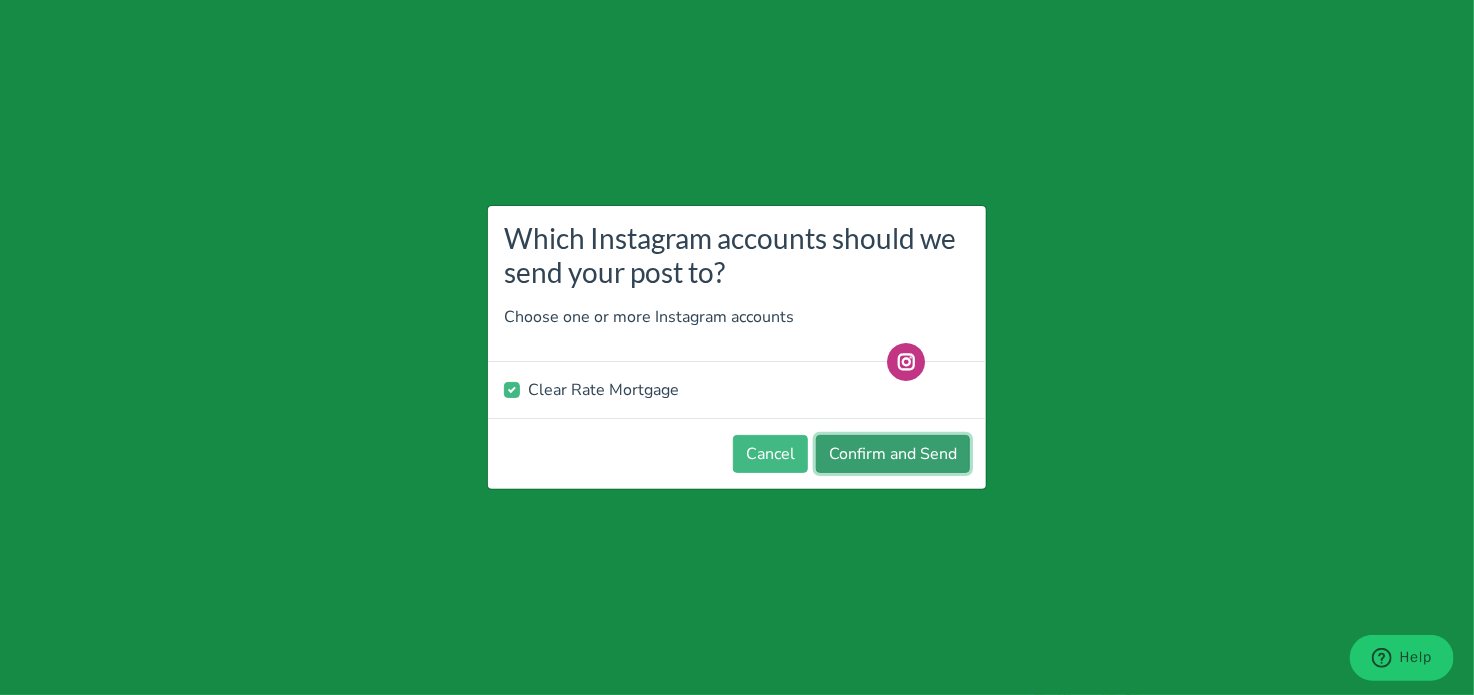 click on "Confirm and Send" at bounding box center [893, 454] 